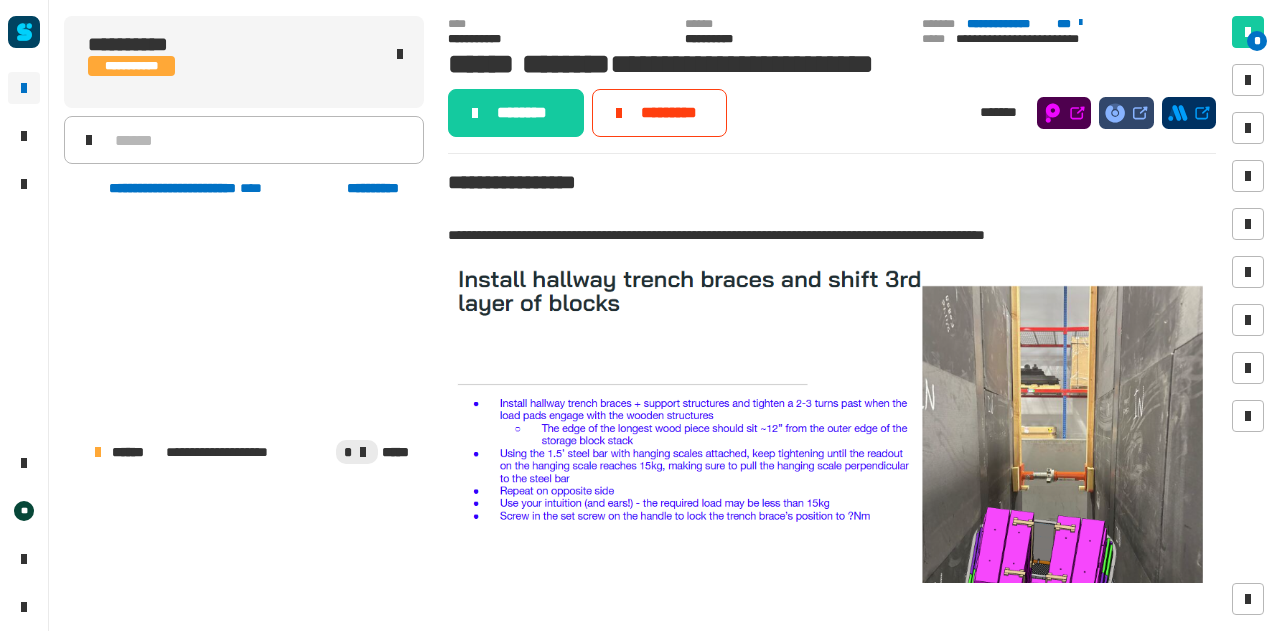 scroll, scrollTop: 0, scrollLeft: 0, axis: both 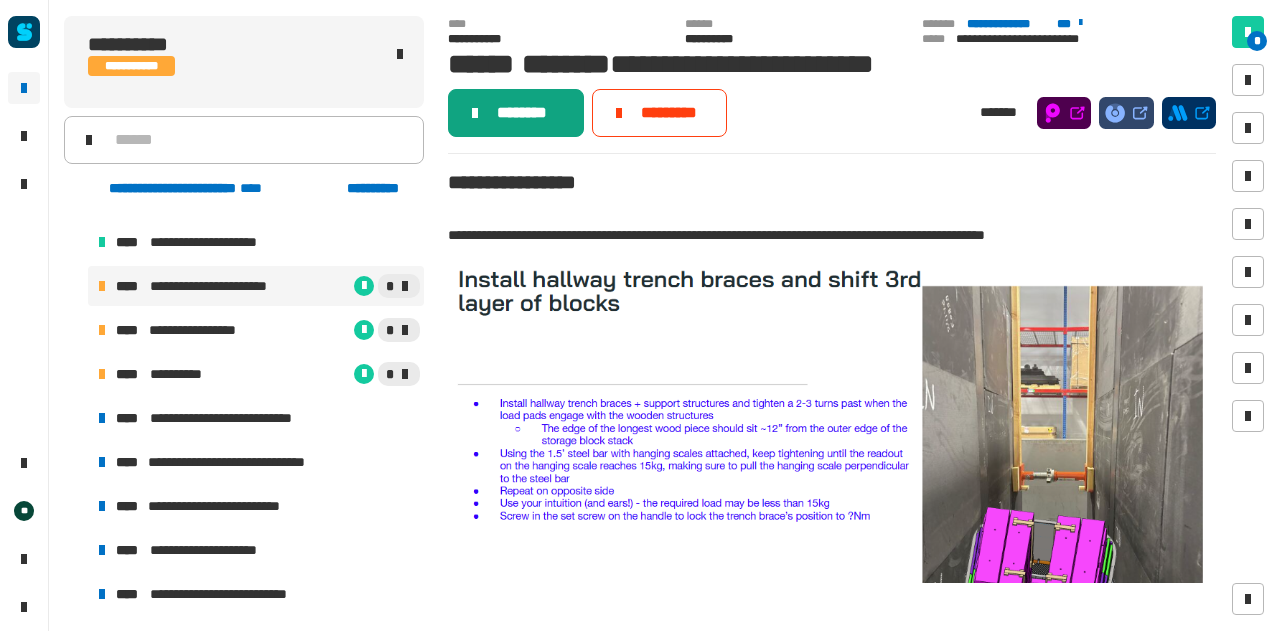click on "********" 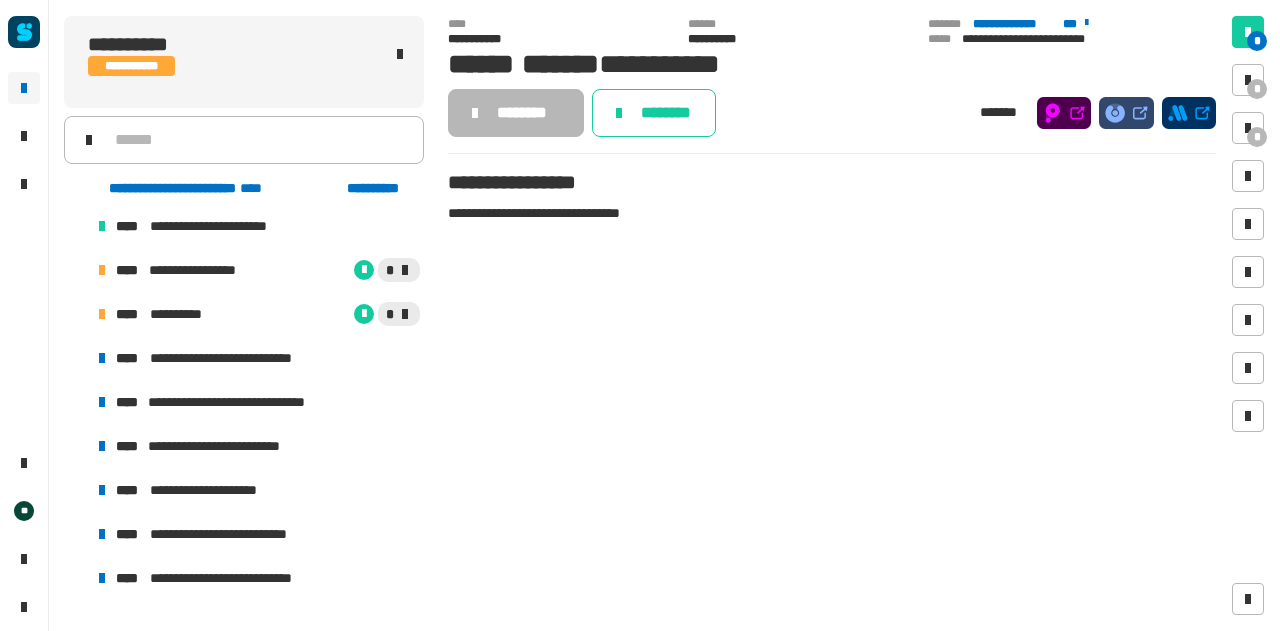 scroll, scrollTop: 1760, scrollLeft: 0, axis: vertical 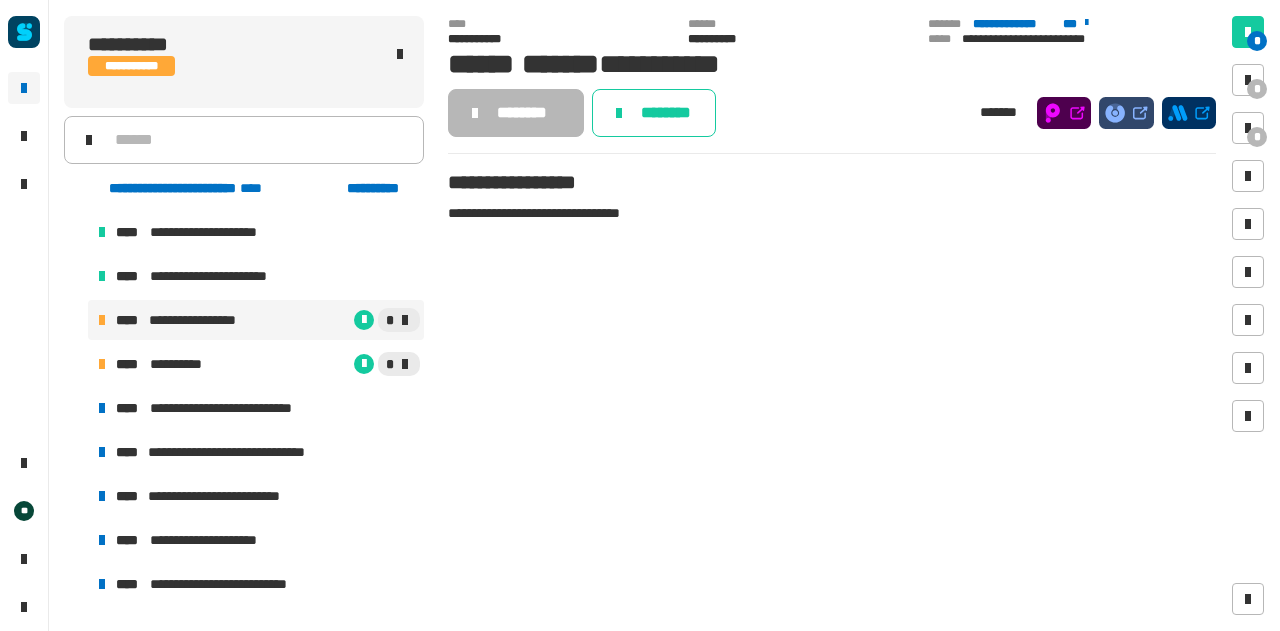 click on "**********" at bounding box center [256, 320] 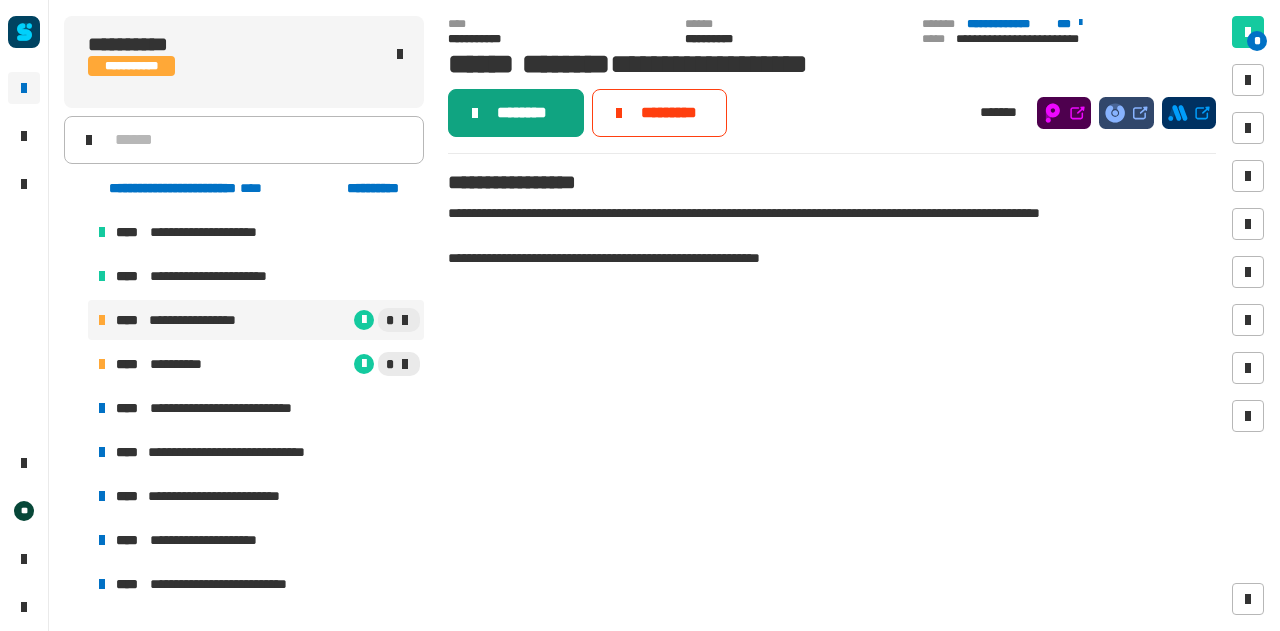 click on "********" 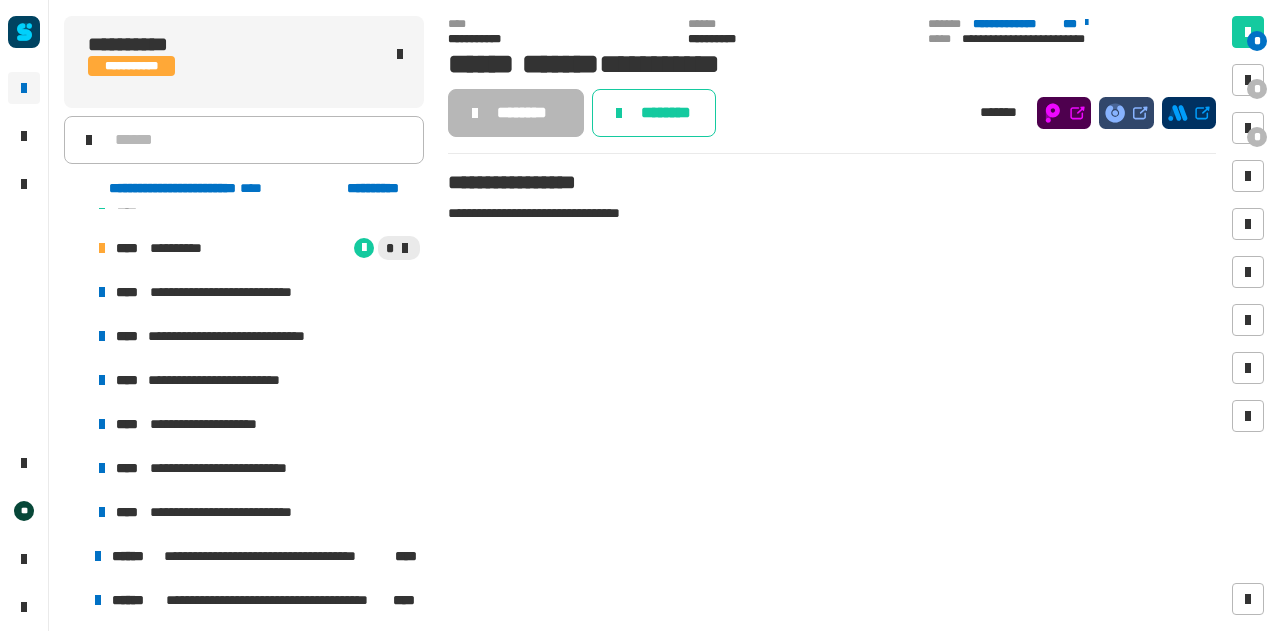 scroll, scrollTop: 1878, scrollLeft: 0, axis: vertical 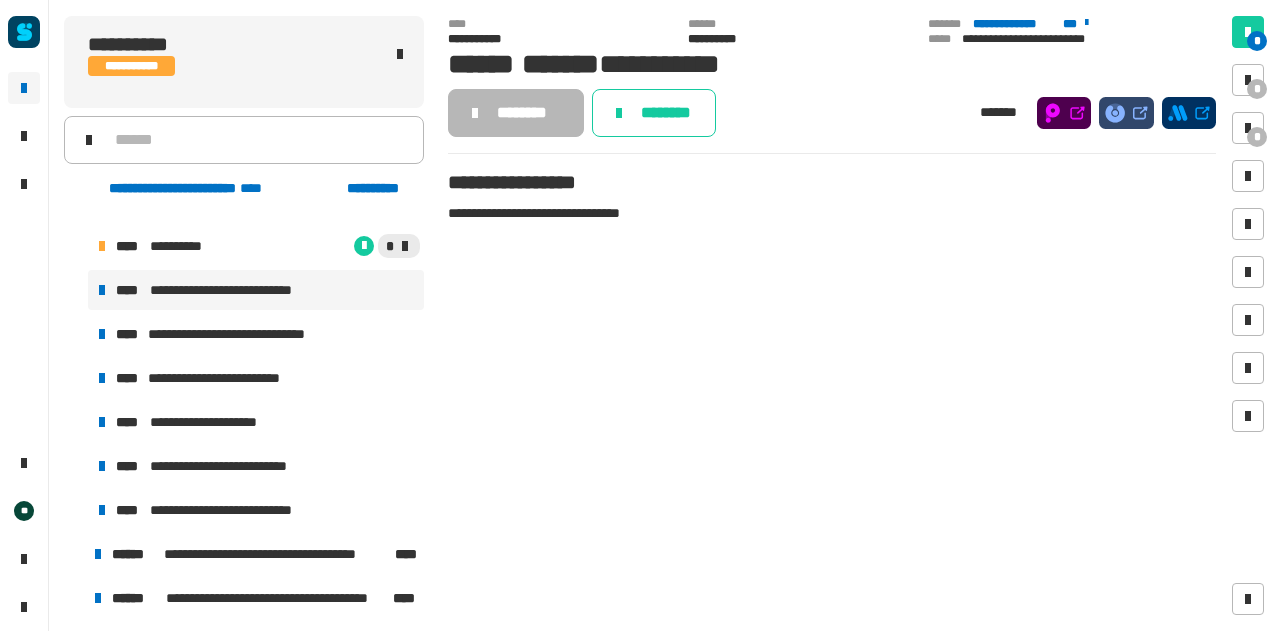 click on "**********" at bounding box center [256, 290] 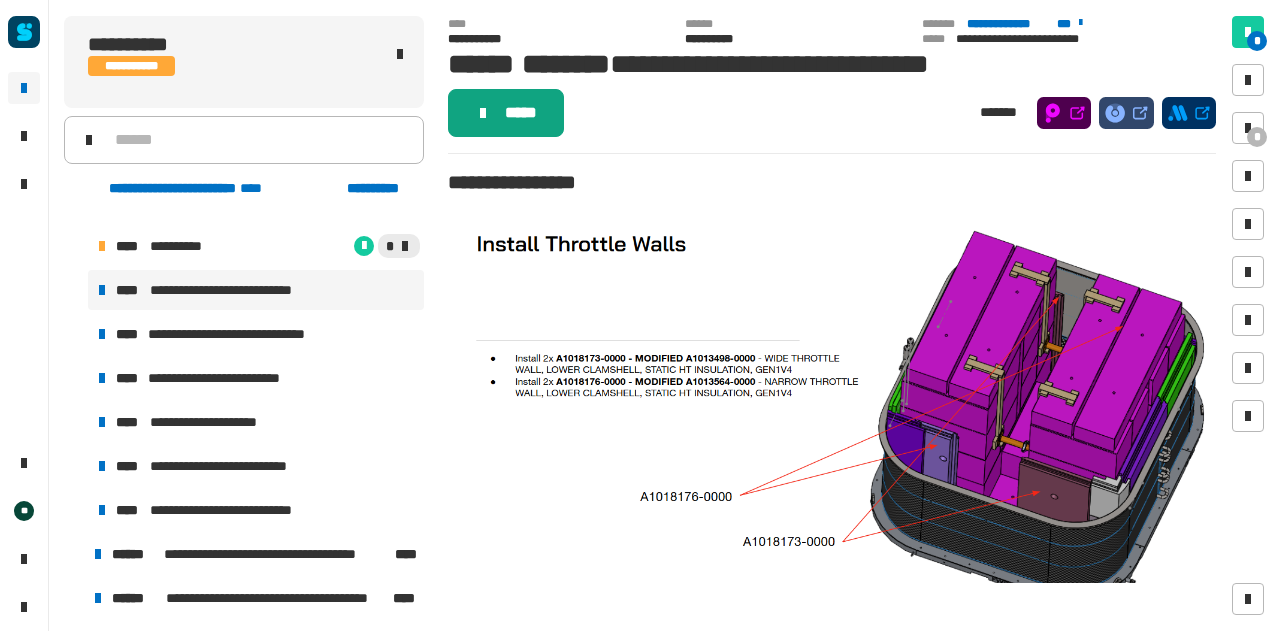 click on "*****" 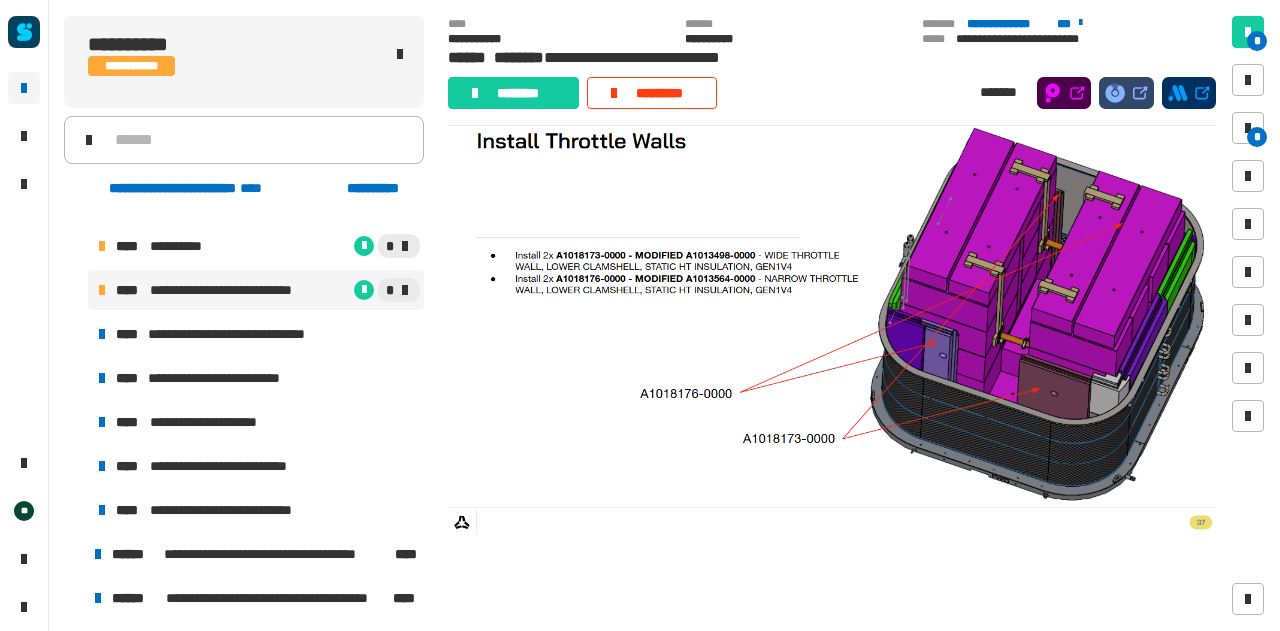 scroll, scrollTop: 74, scrollLeft: 0, axis: vertical 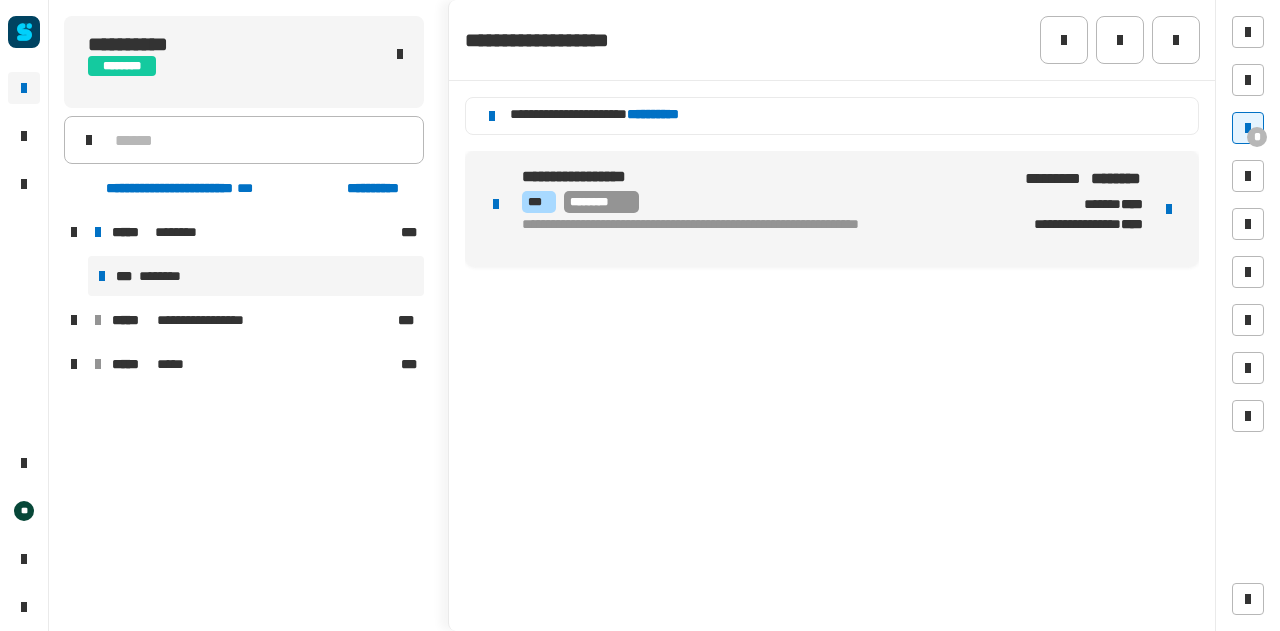 click on "**********" 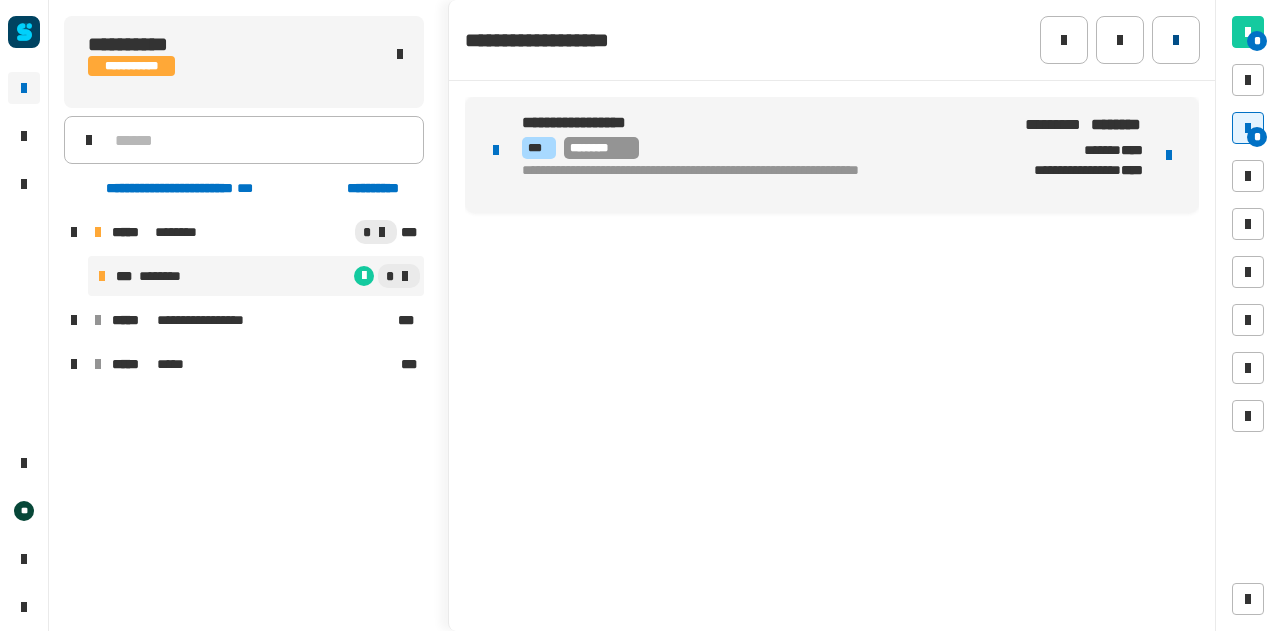 click 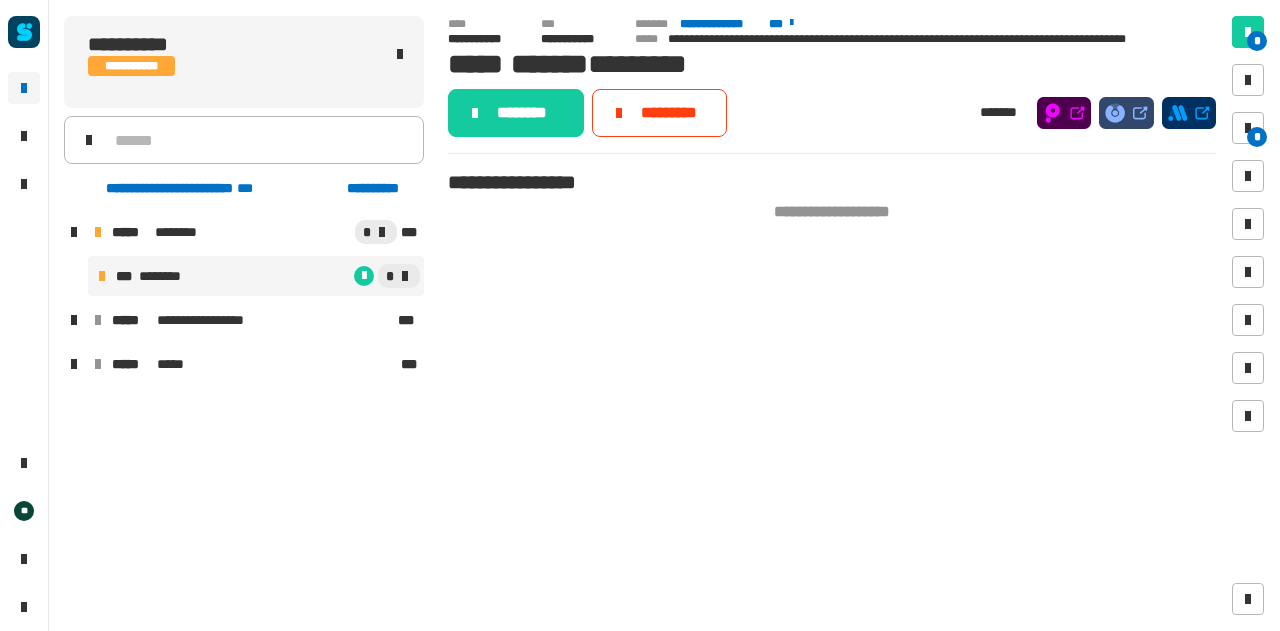 click on "* *" 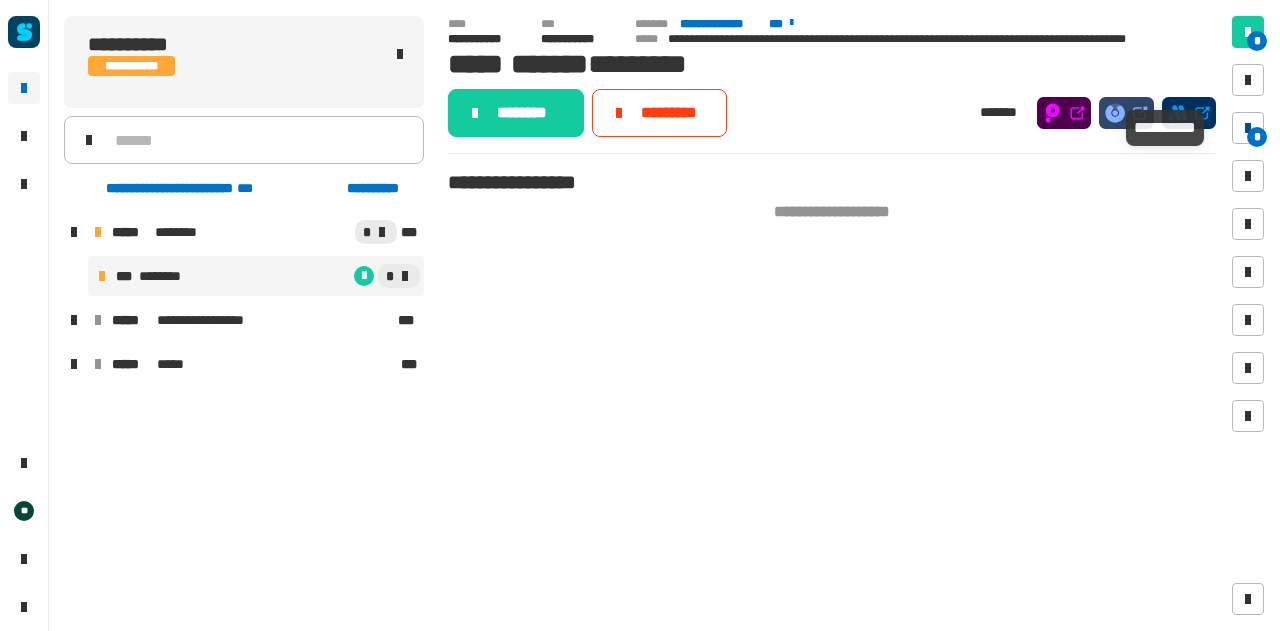 click on "*" at bounding box center [1248, 128] 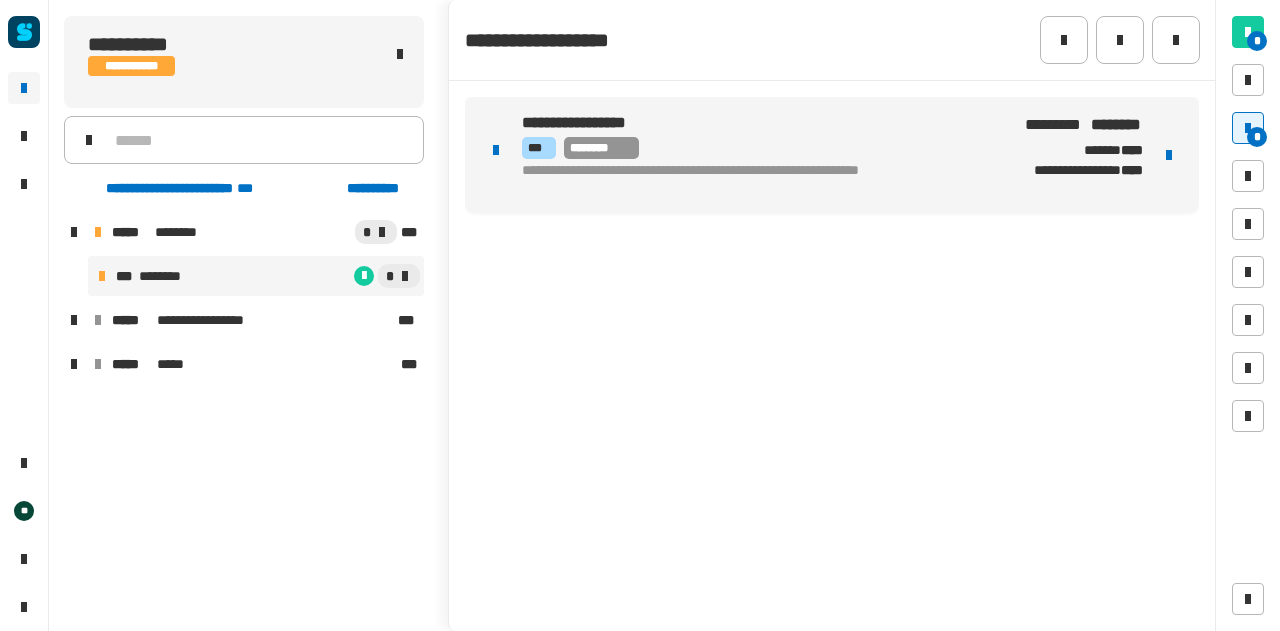 click at bounding box center (1169, 155) 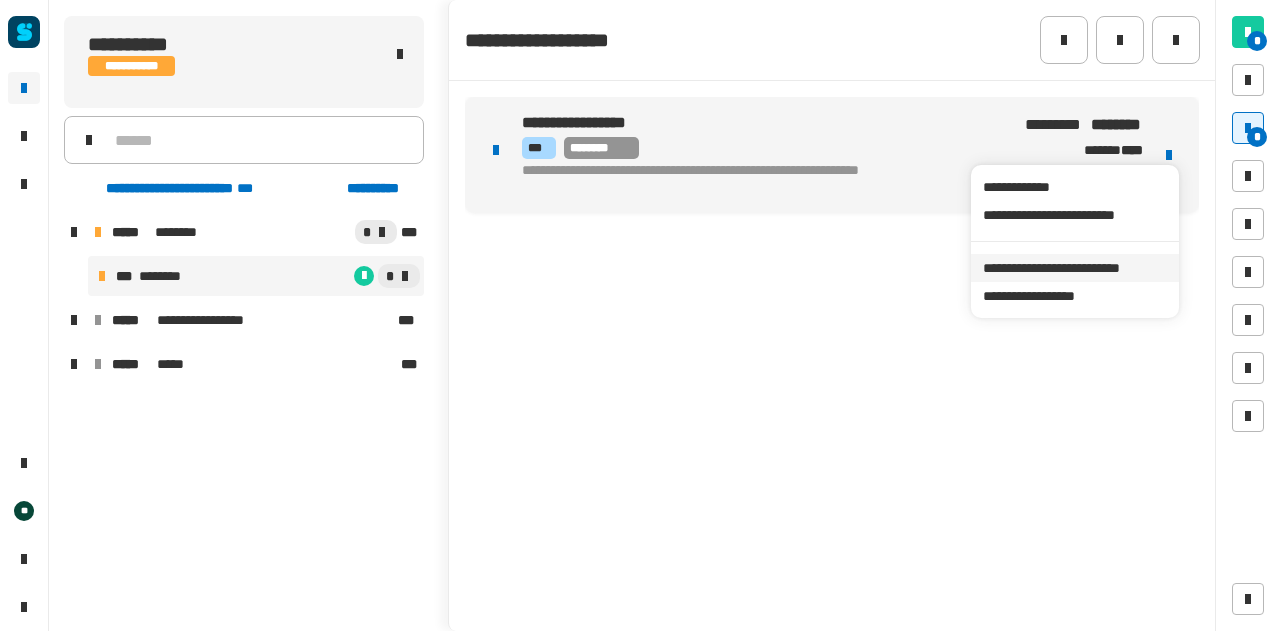 click on "**********" at bounding box center (1074, 268) 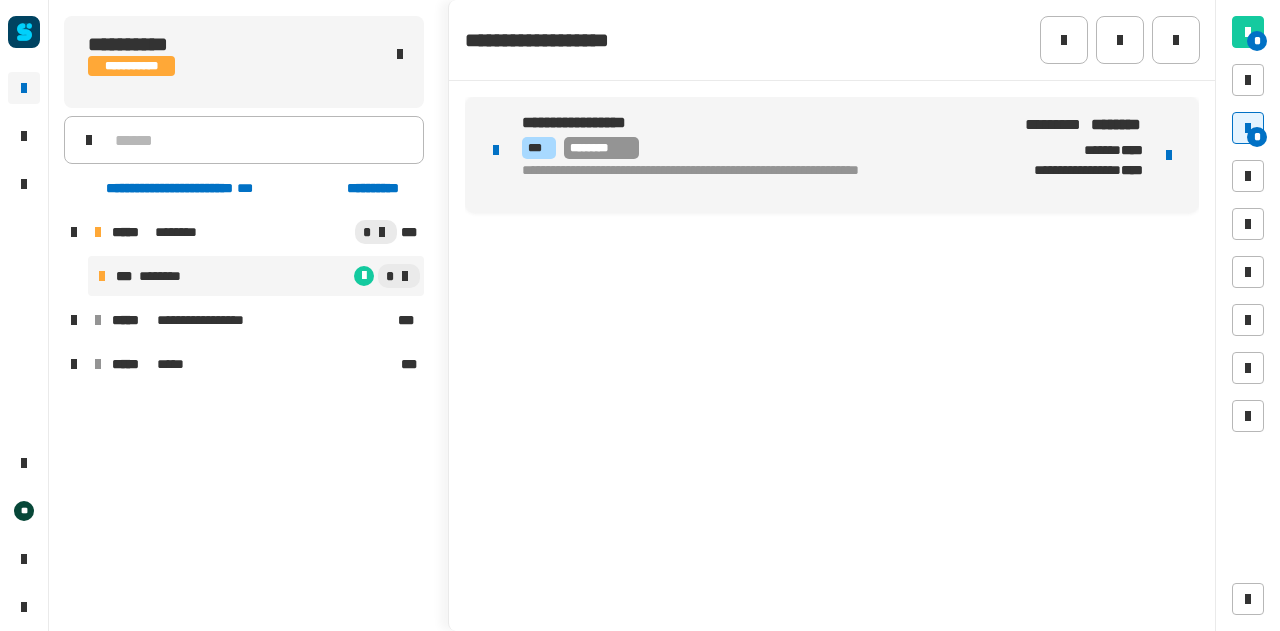 click on "**********" at bounding box center [759, 179] 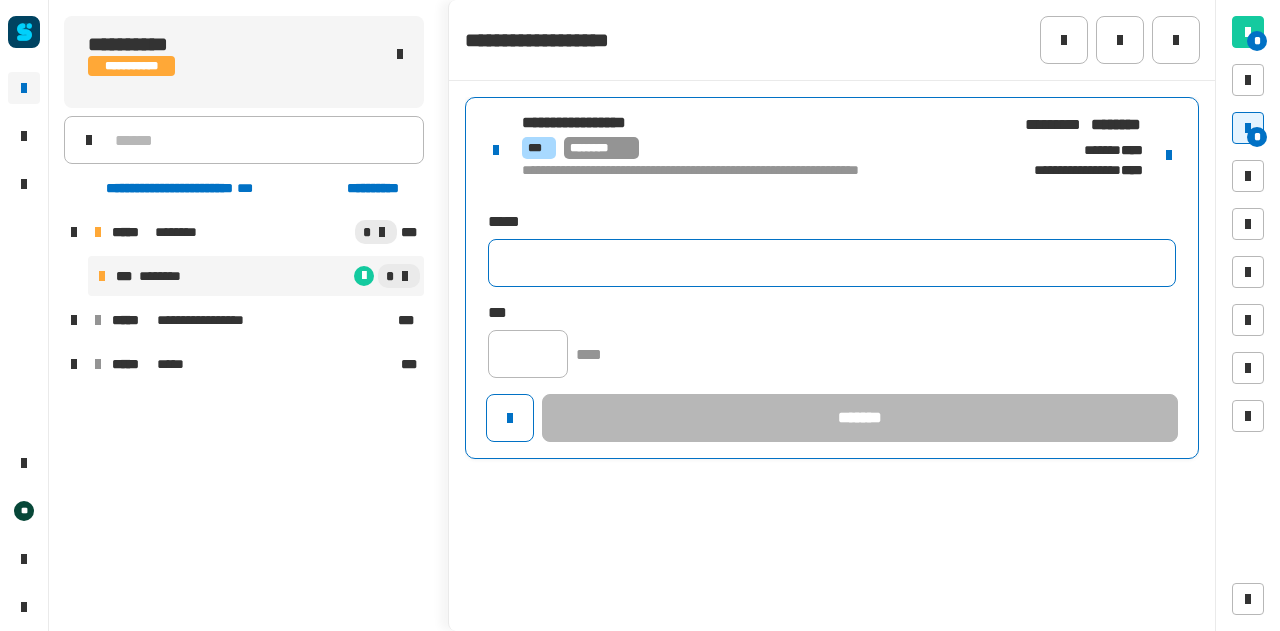 click 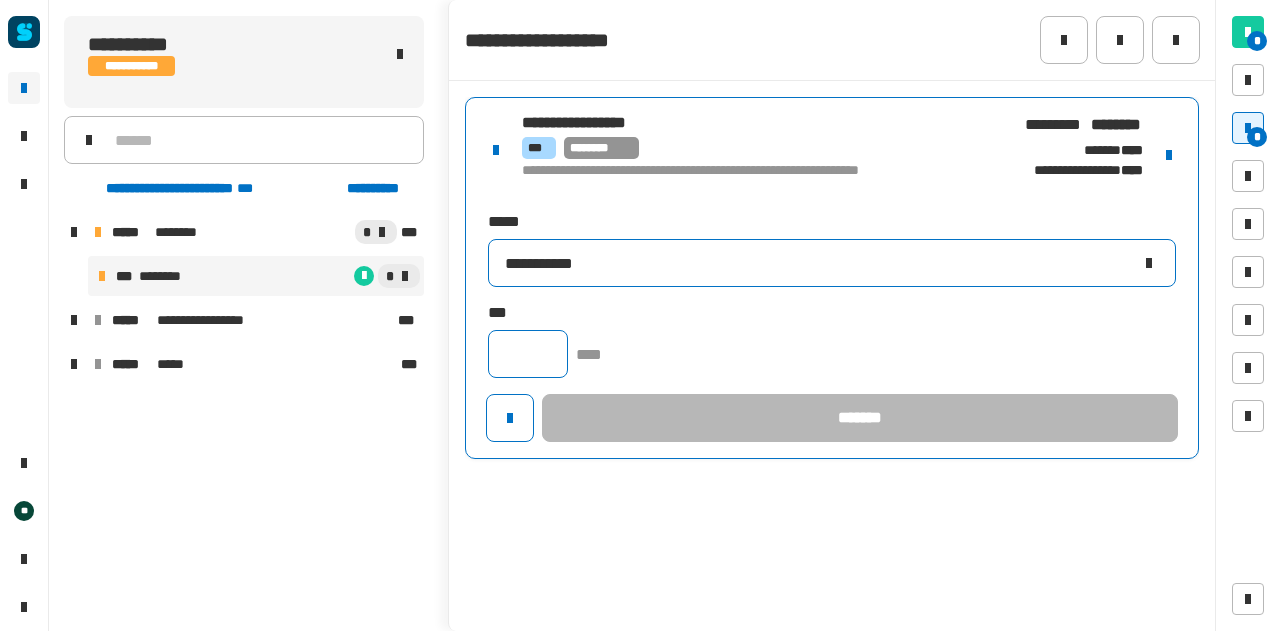 type on "**********" 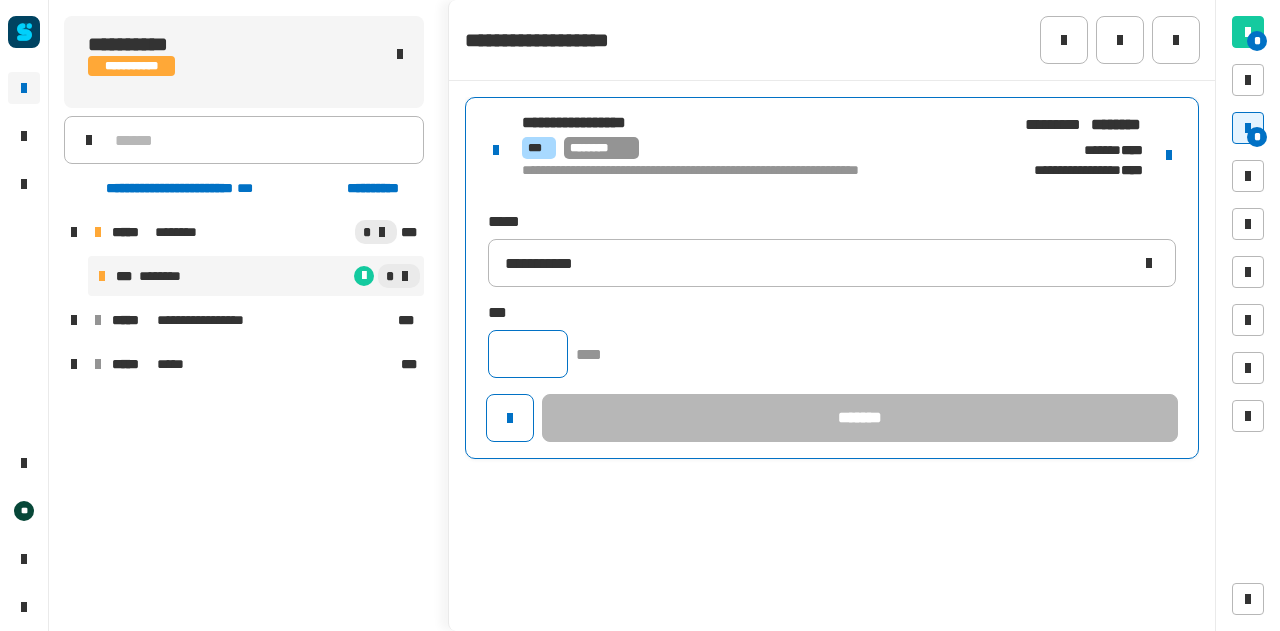 click 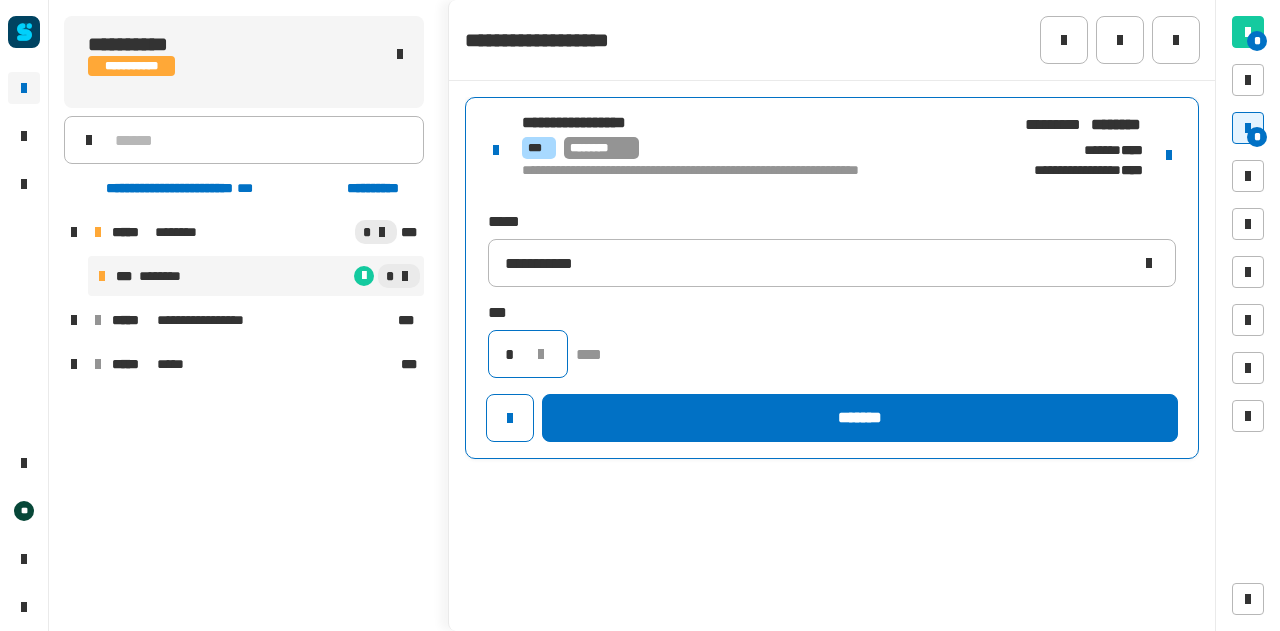 type on "*" 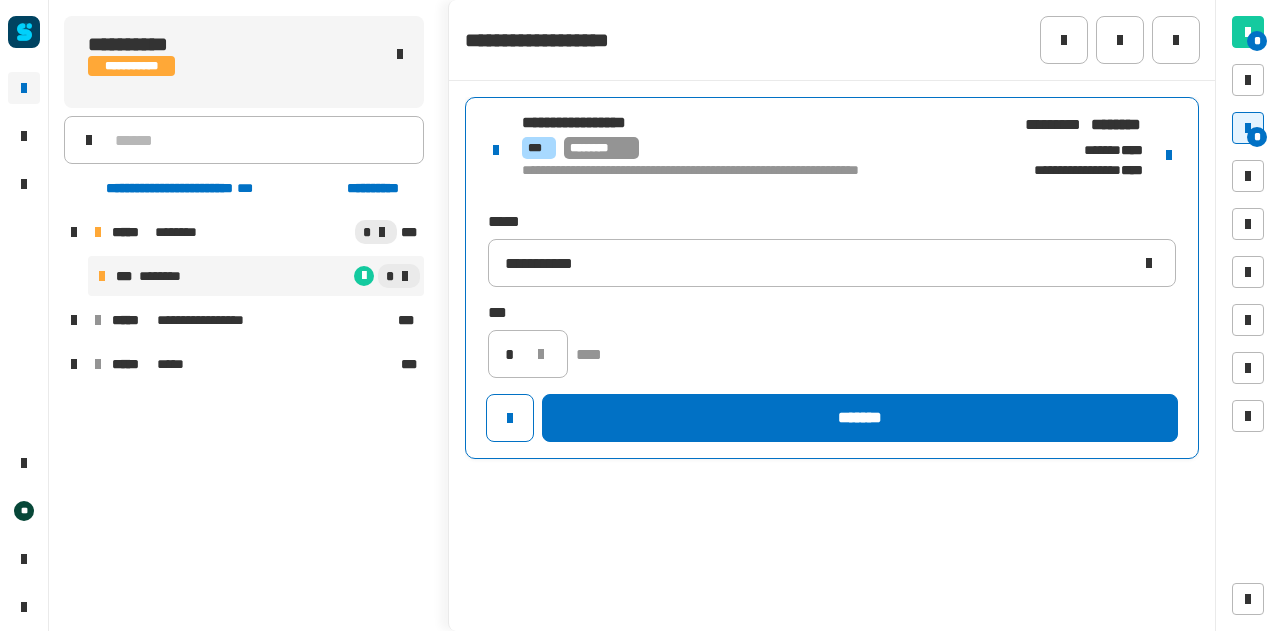 click on "[CREDITCARD] [EMAIL] [ADDRESS] [CITY] [STATE] [ZIP] [COUNTRY] [DATE]" 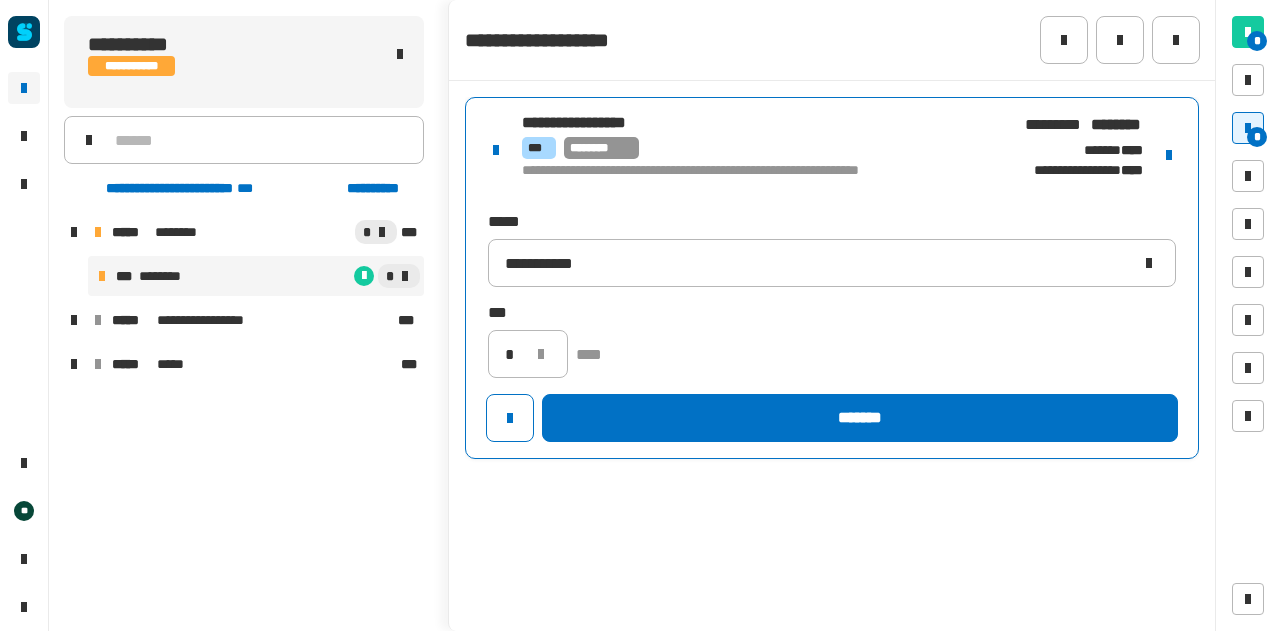 click on "**********" at bounding box center [759, 179] 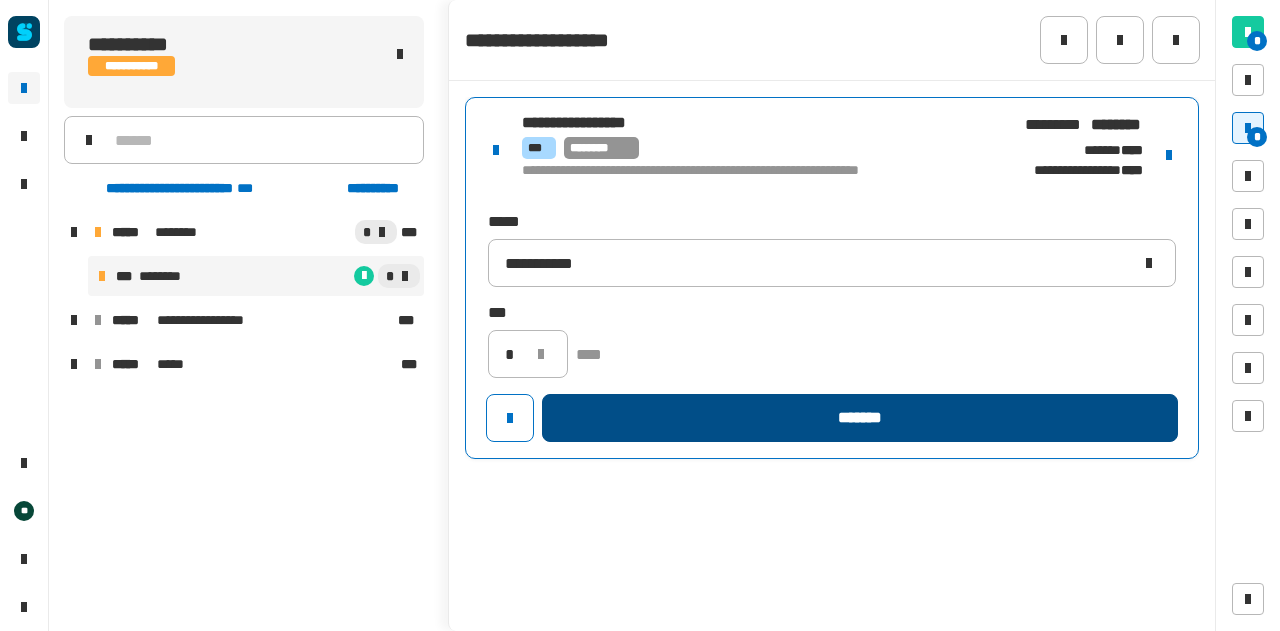 click on "*******" 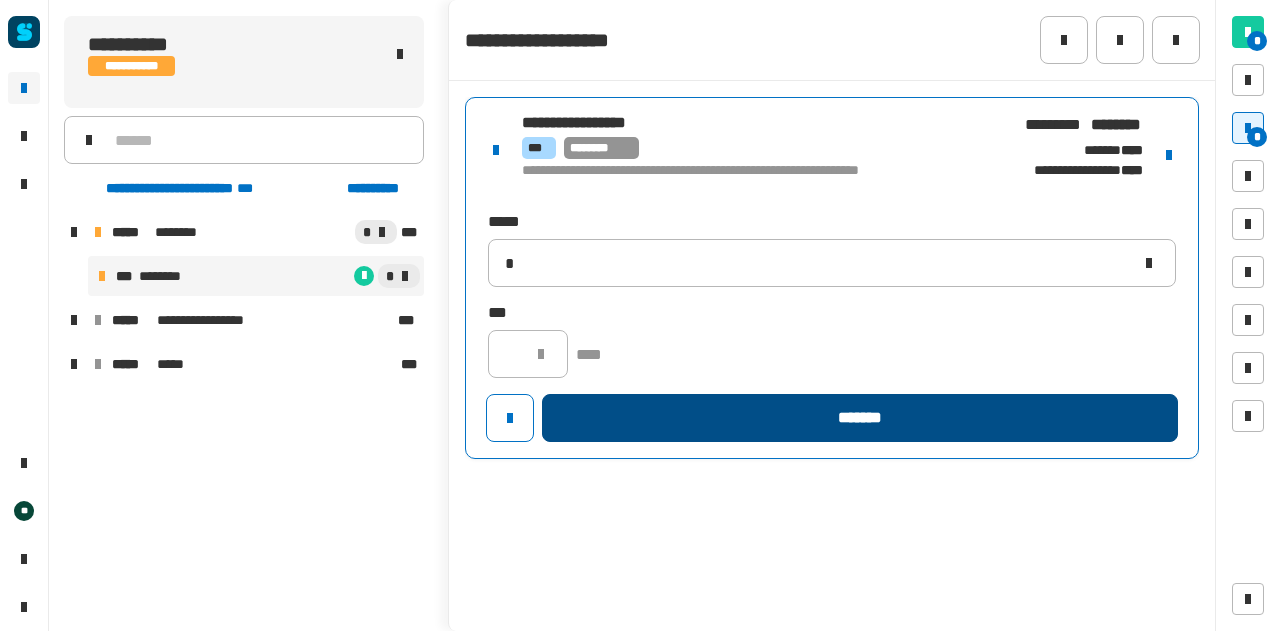 type 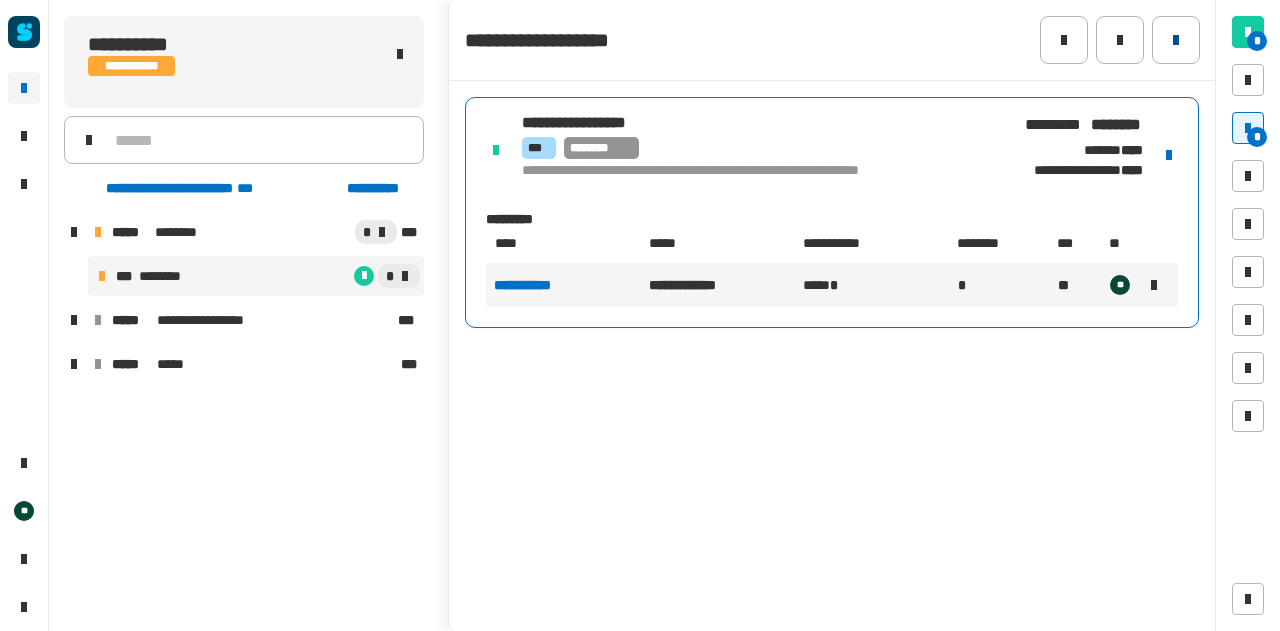 click 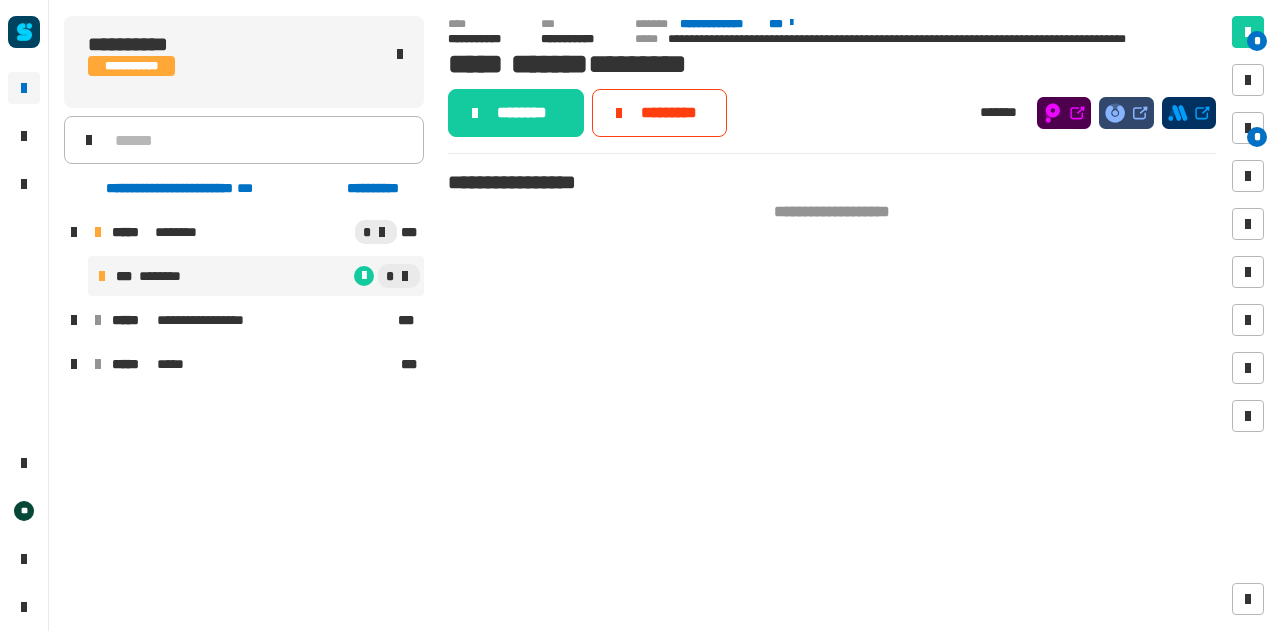 click on "[PHONE] [EMAIL] [ADDRESS] [CITY] [STATE] [ZIP] [COUNTRY] [DATE]" 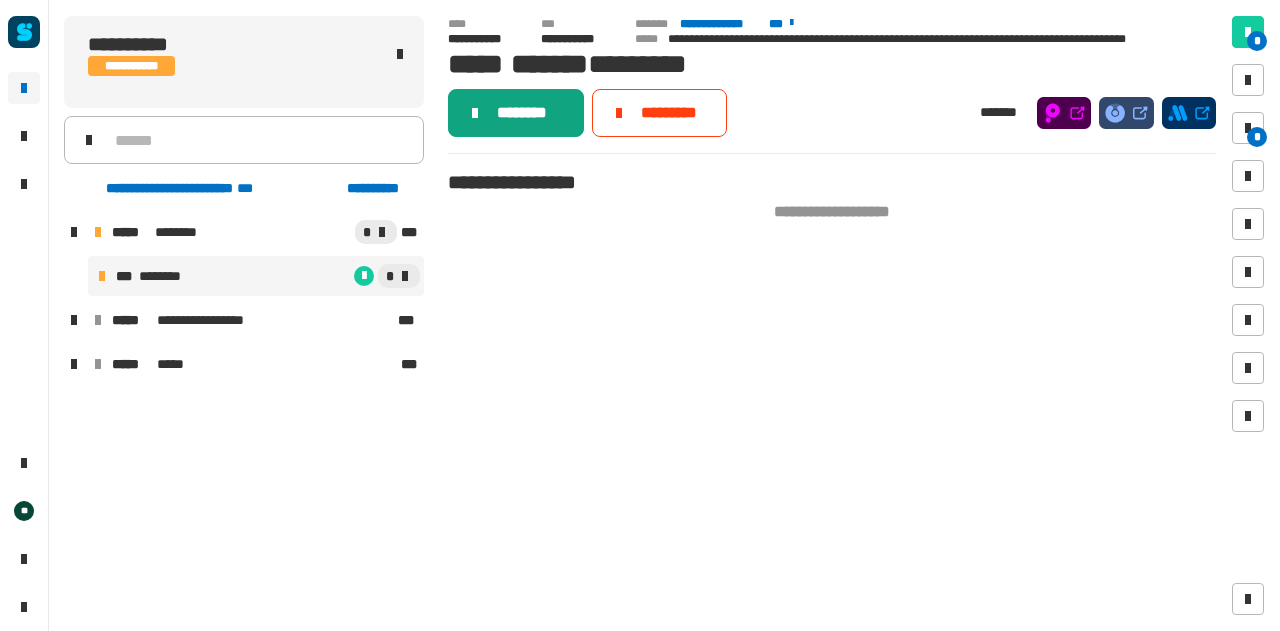 click on "********" 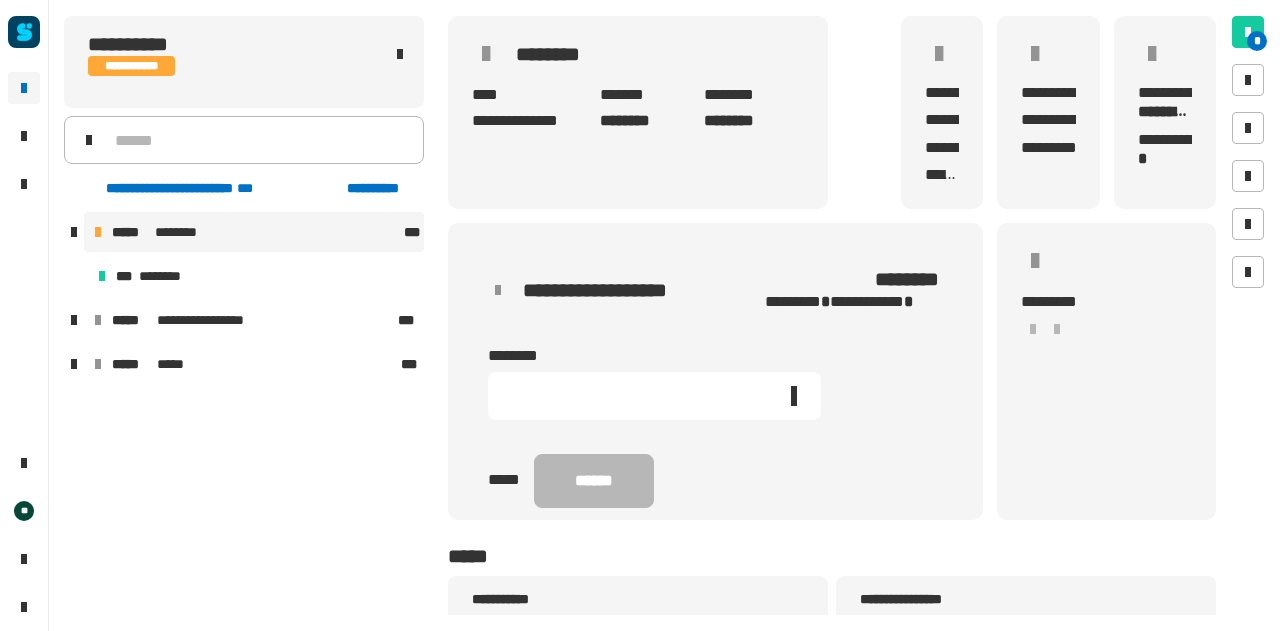 scroll, scrollTop: 141, scrollLeft: 0, axis: vertical 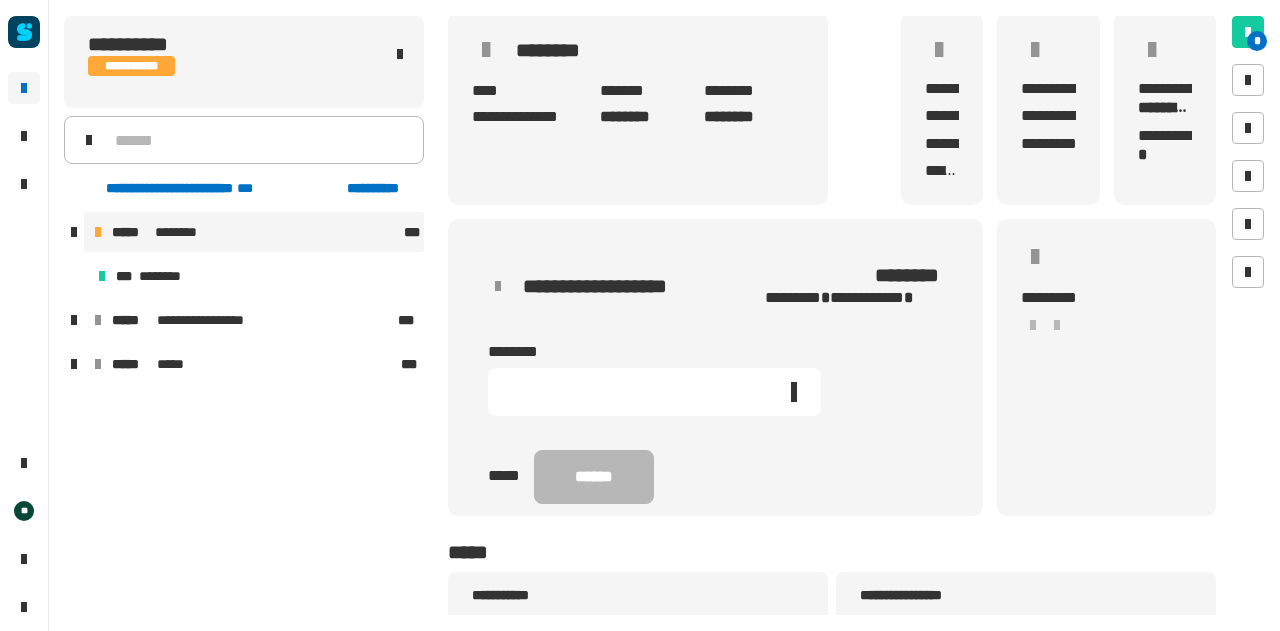 click 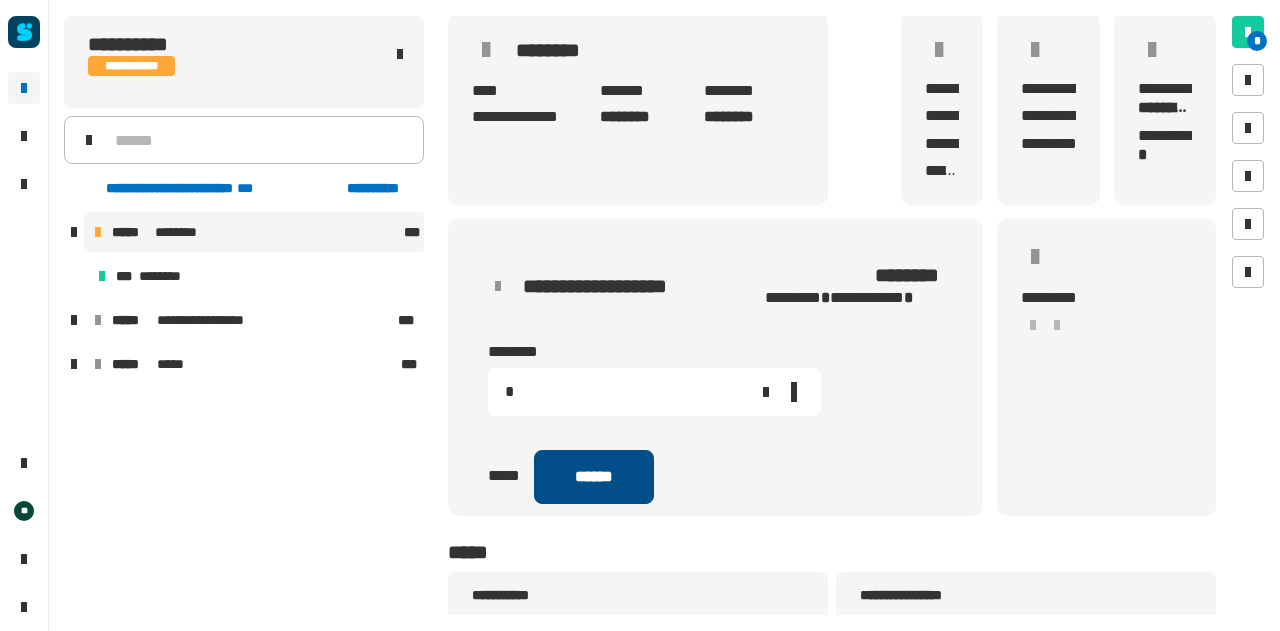 type on "*" 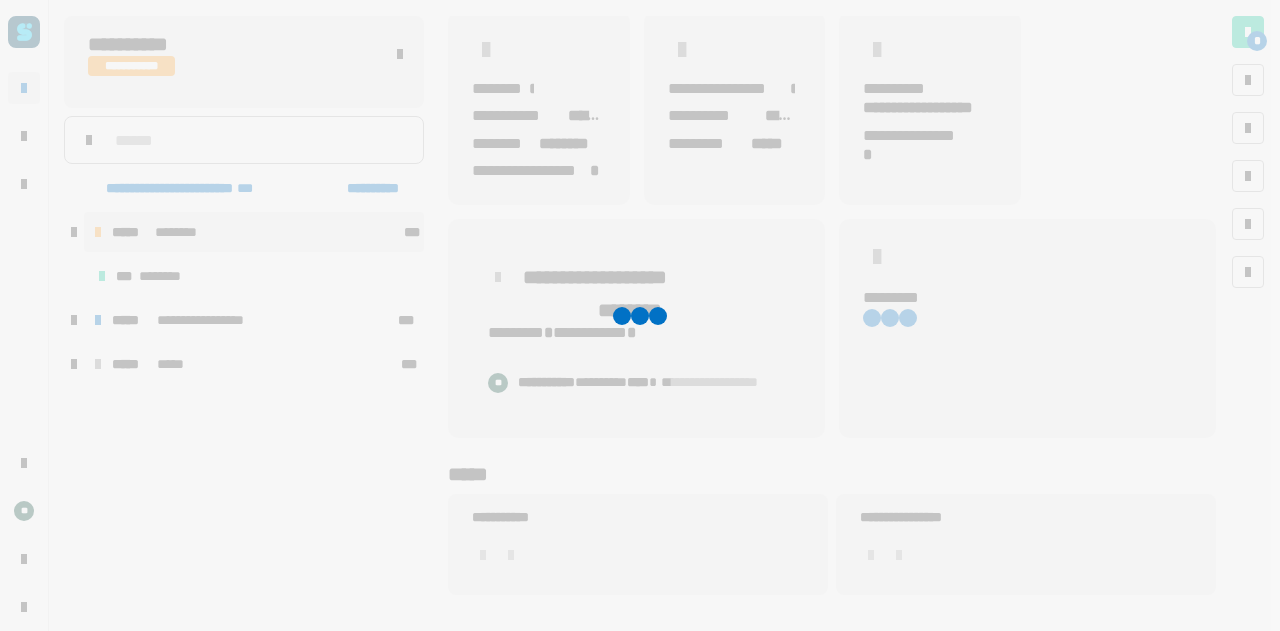scroll, scrollTop: 0, scrollLeft: 0, axis: both 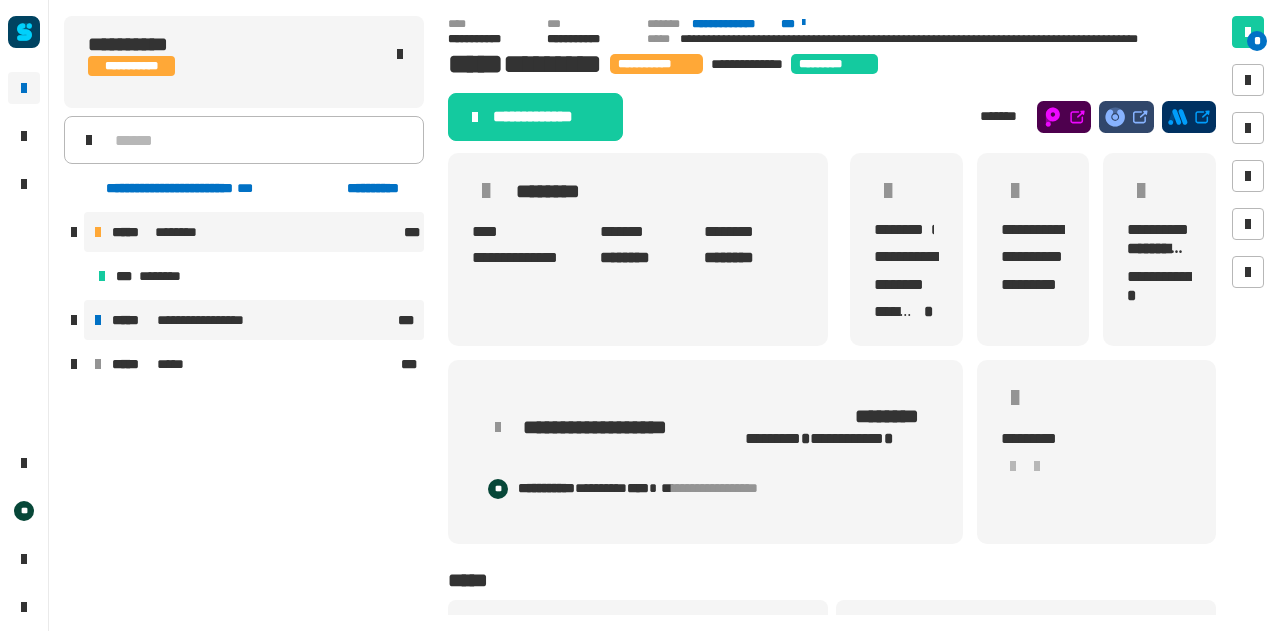 click on "**********" at bounding box center [253, 320] 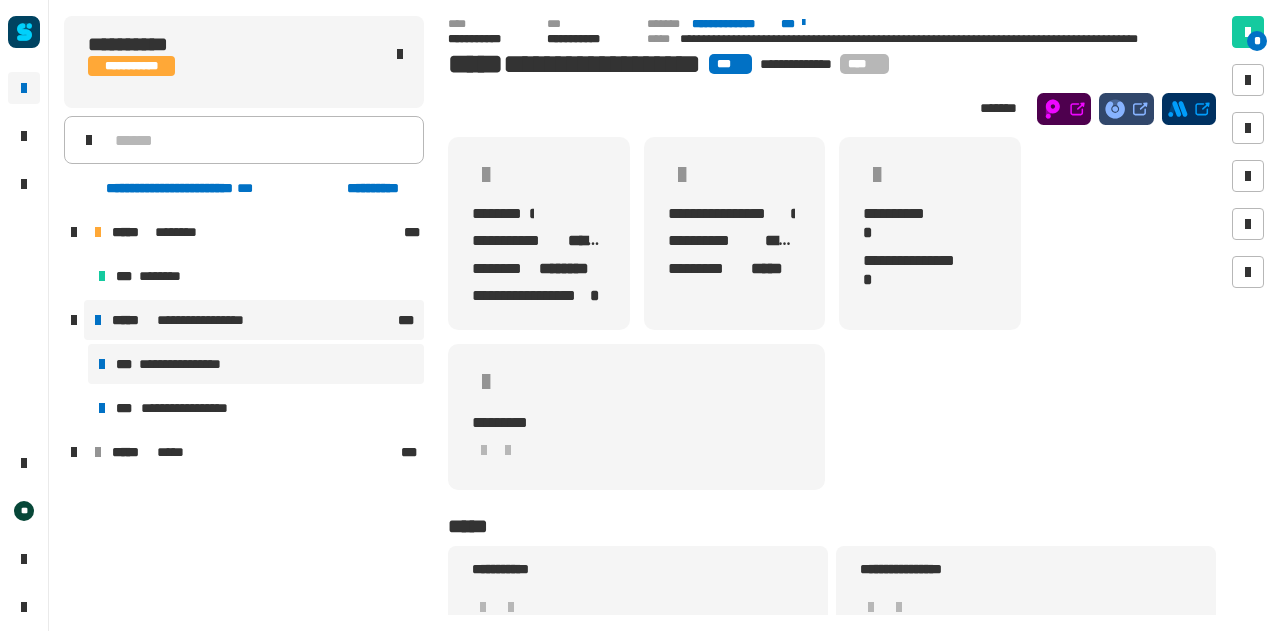 click on "**********" at bounding box center [256, 364] 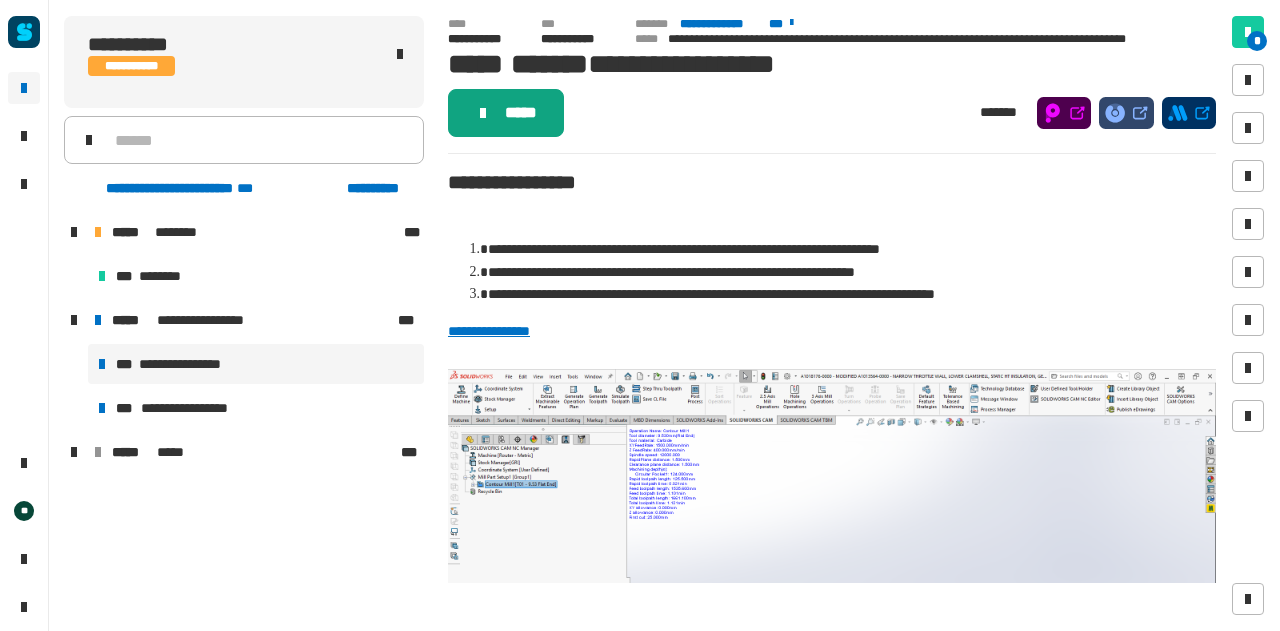 click on "*****" 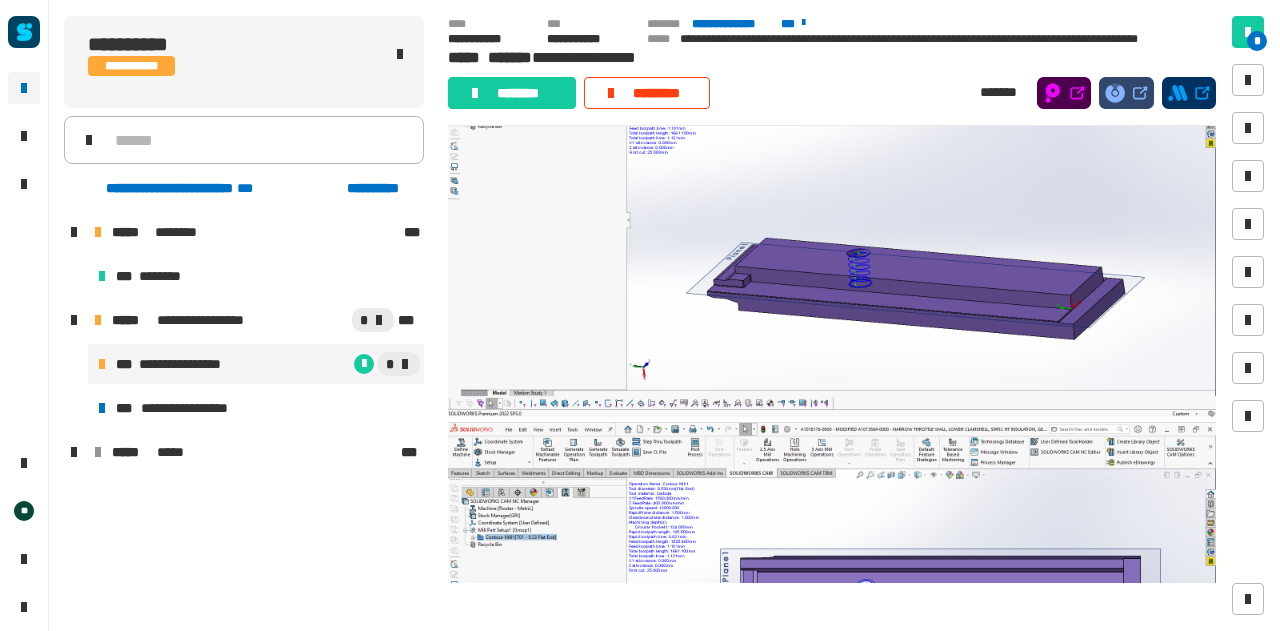 scroll, scrollTop: 335, scrollLeft: 0, axis: vertical 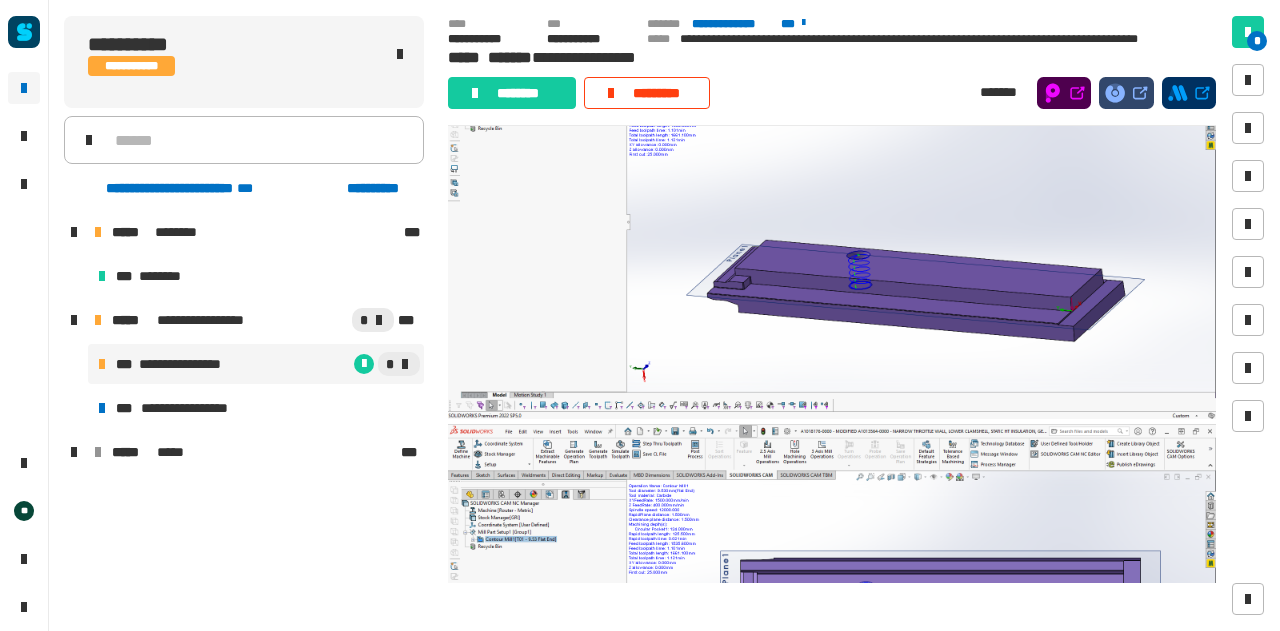 click on "[FIRST] [LAST] [STREET] [CITY]" at bounding box center [256, 386] 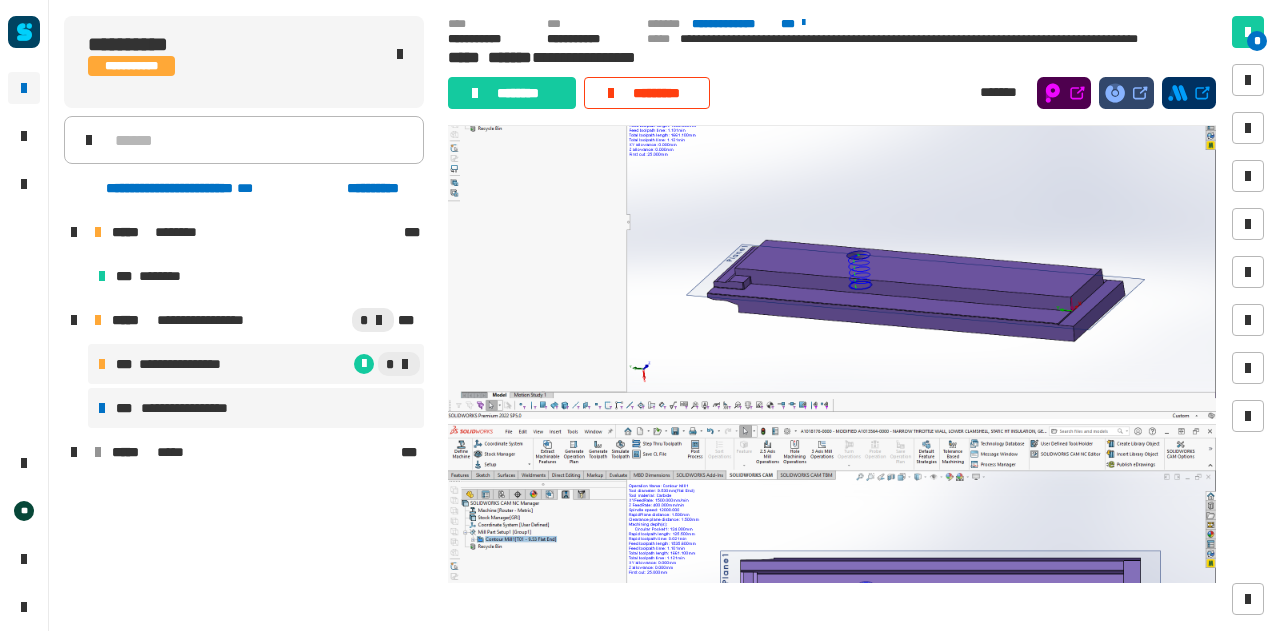 click on "**********" at bounding box center (198, 408) 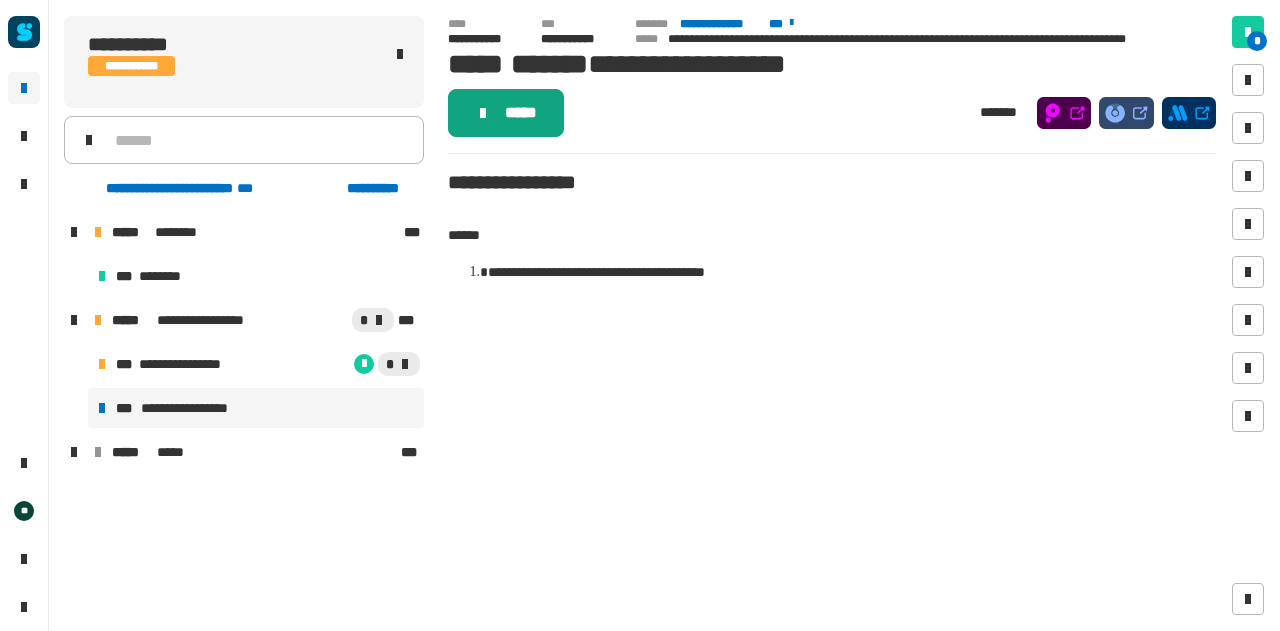 click on "*****" 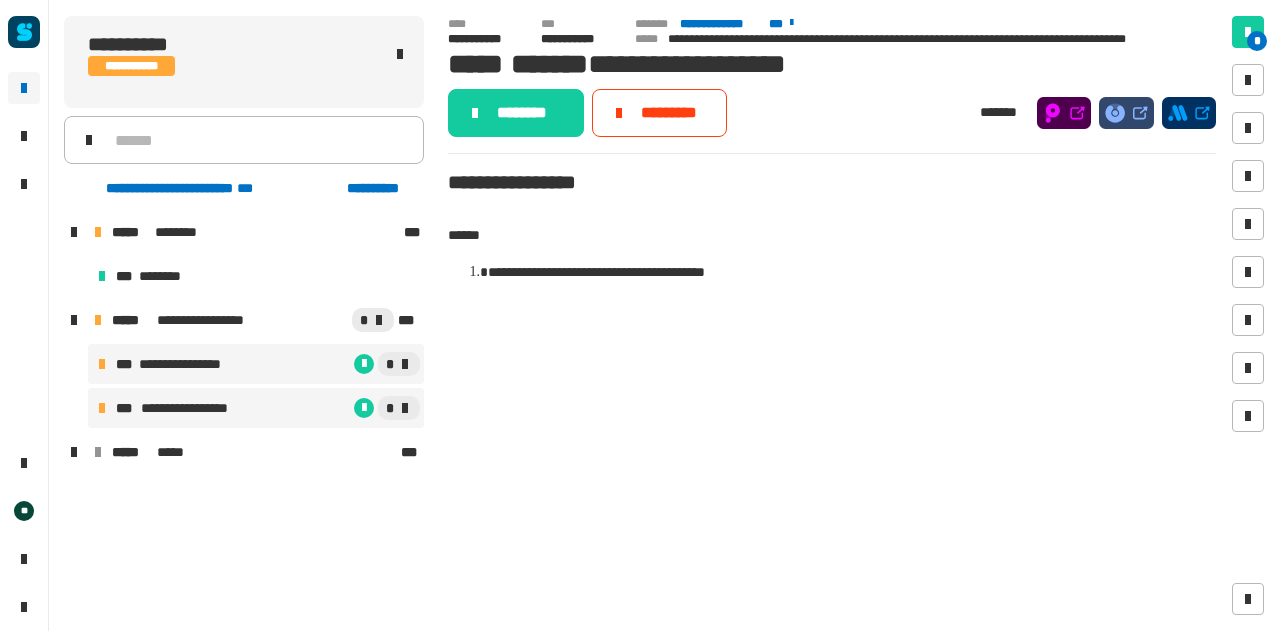 click on "[FIRST] [LAST]" at bounding box center [256, 364] 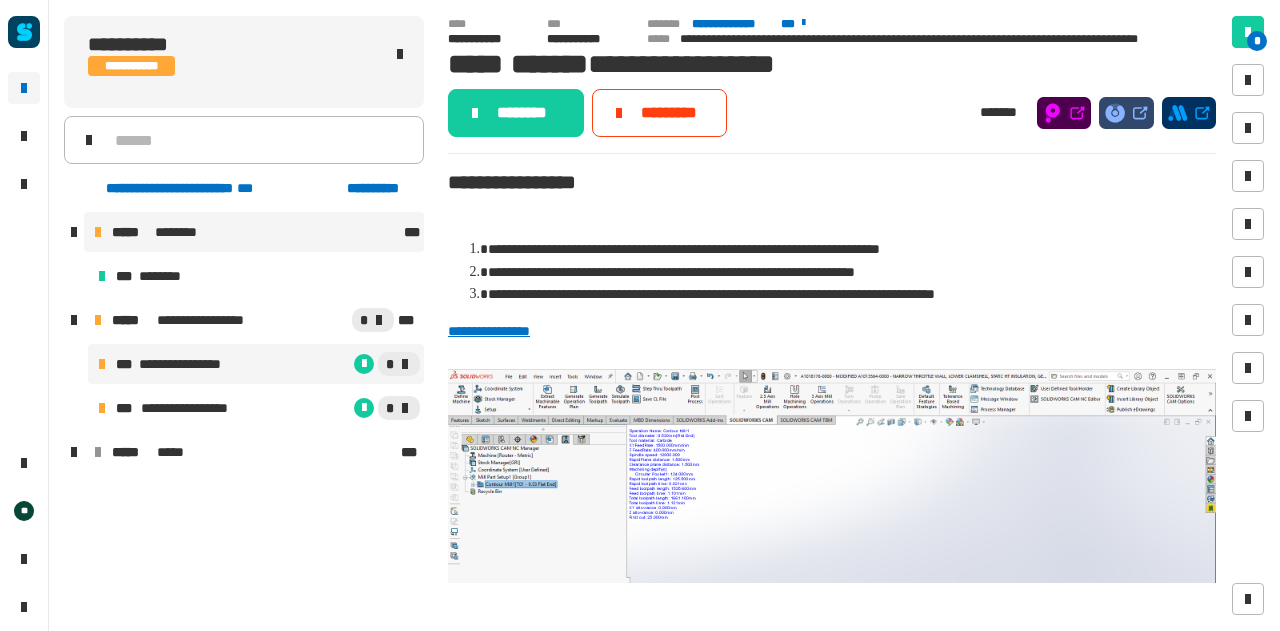 click on "[FIRST] [LAST]" at bounding box center (256, 232) 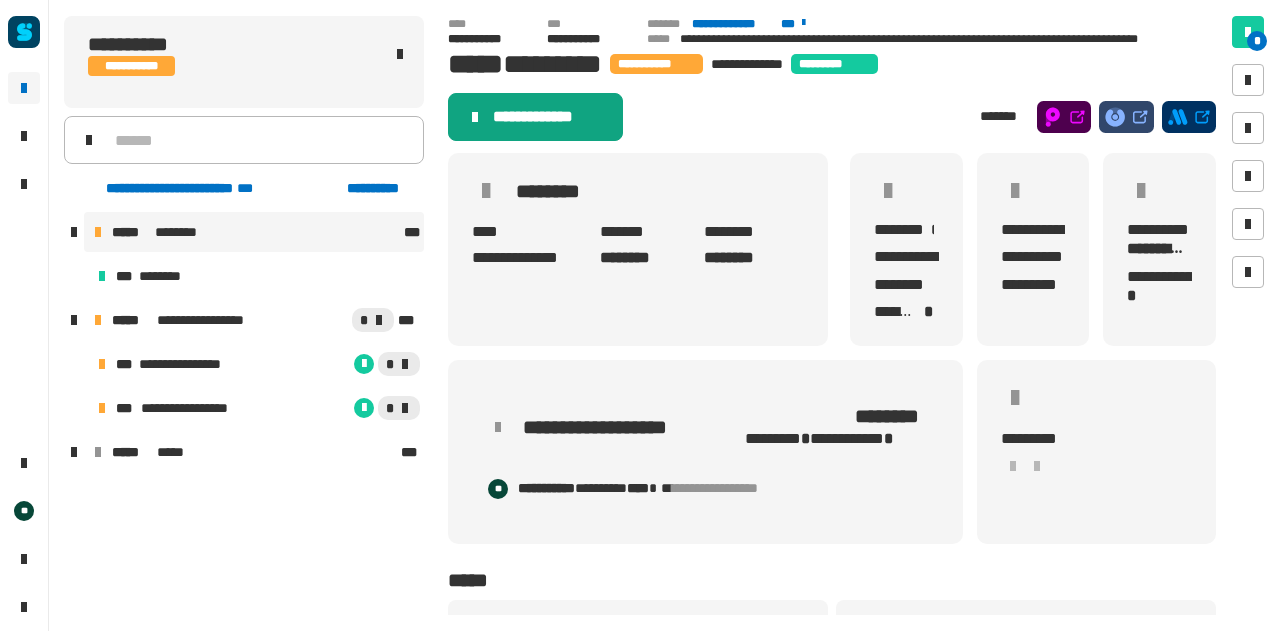 click on "**********" 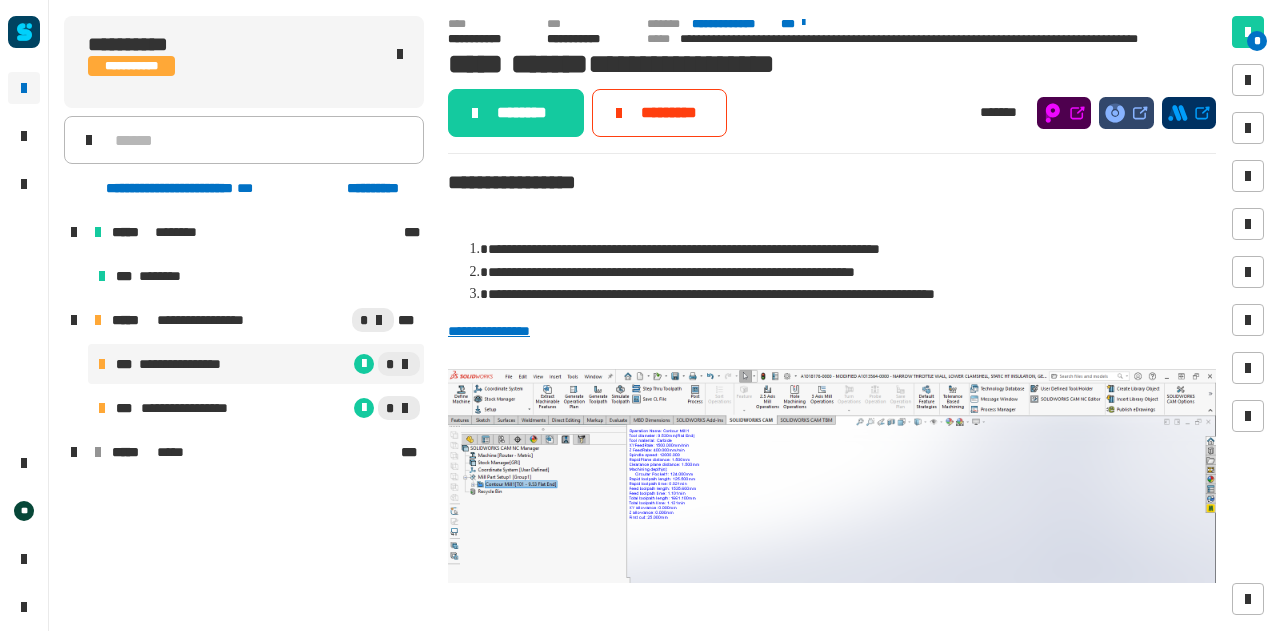 click on "[FIRST] [LAST] [STREET] [CITY]" at bounding box center (244, 384) 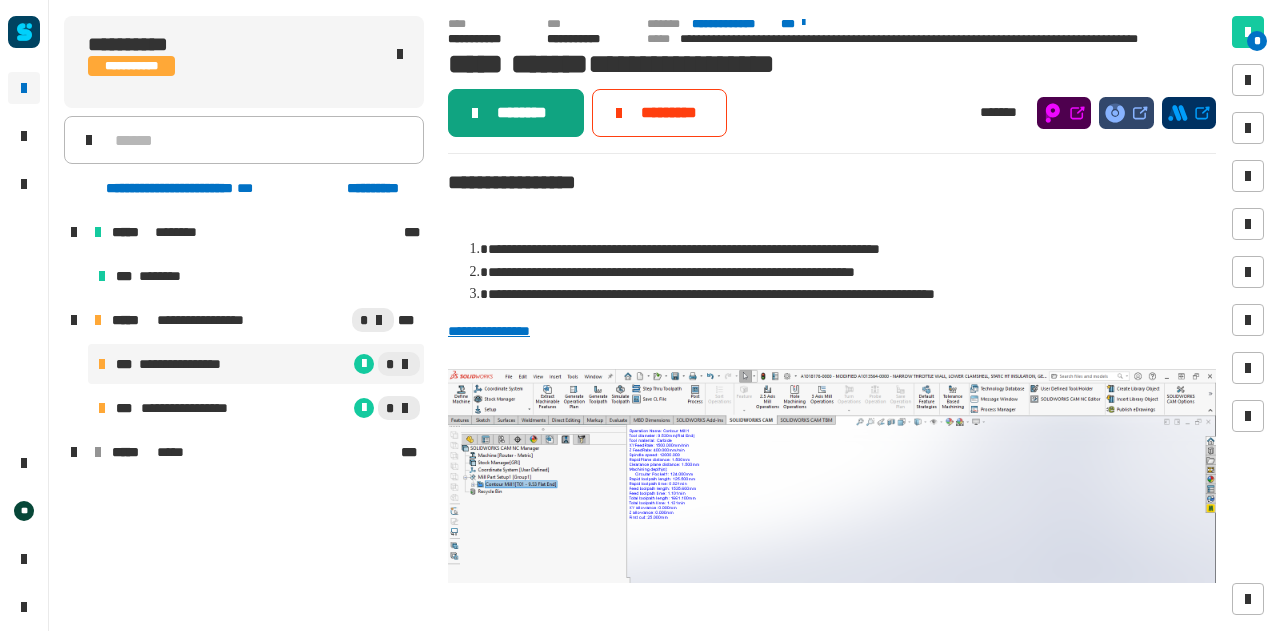 click on "********" 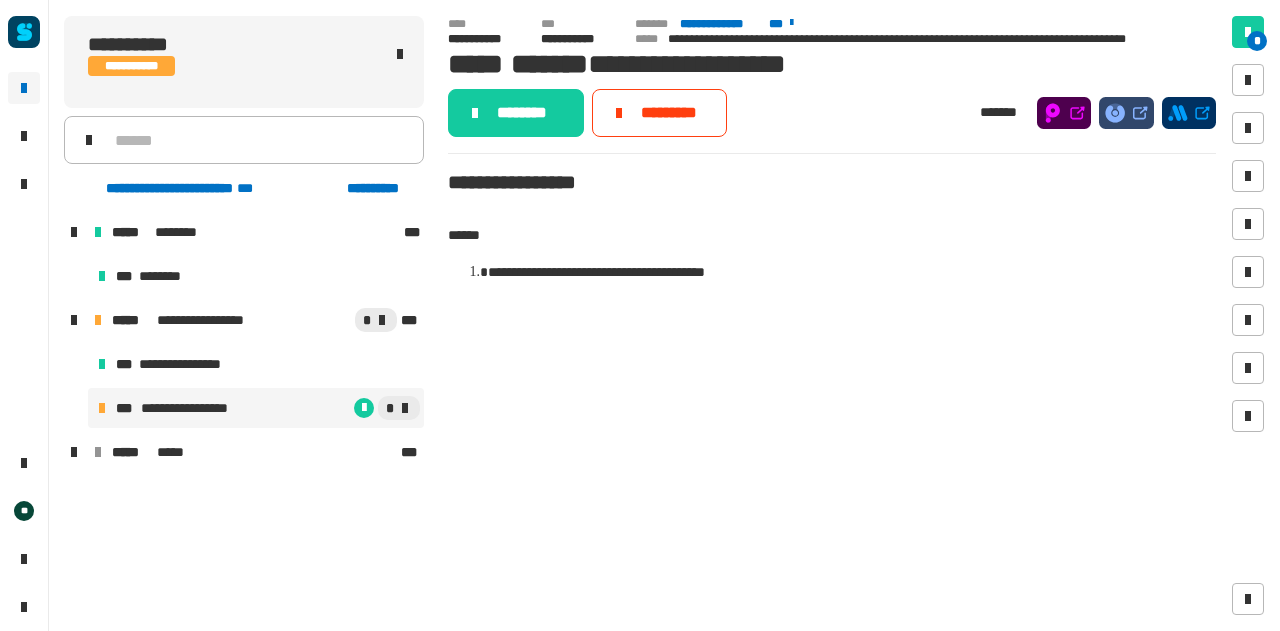 click on "*" at bounding box center (340, 408) 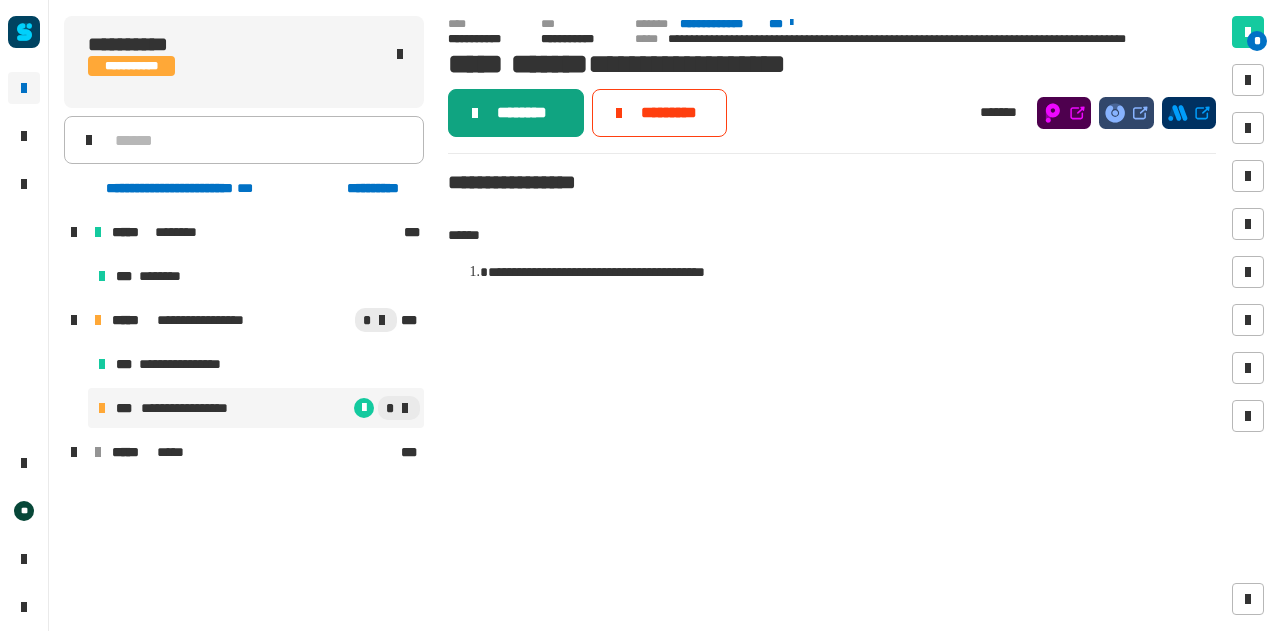 click on "********" 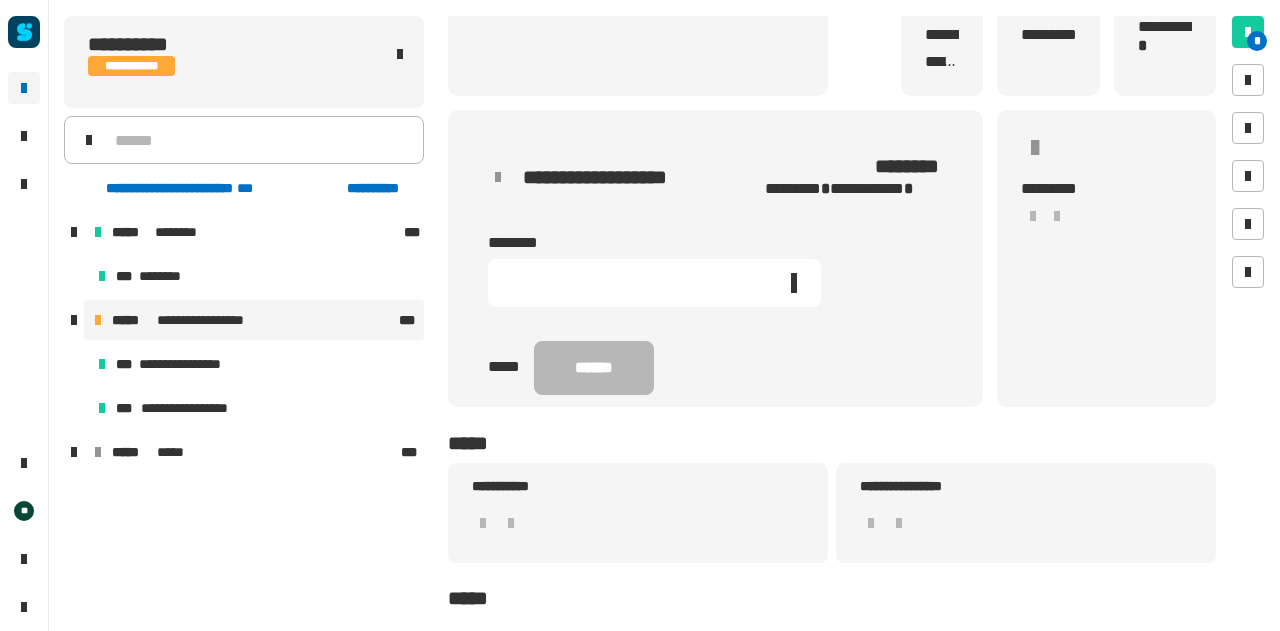 scroll, scrollTop: 249, scrollLeft: 0, axis: vertical 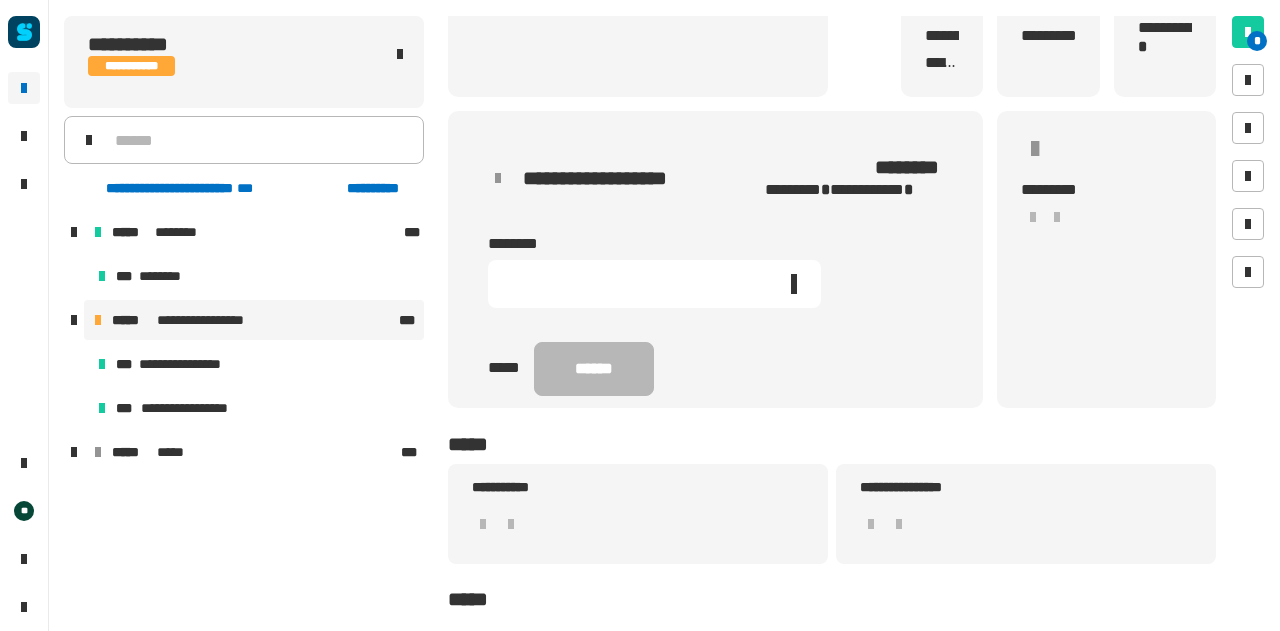 click 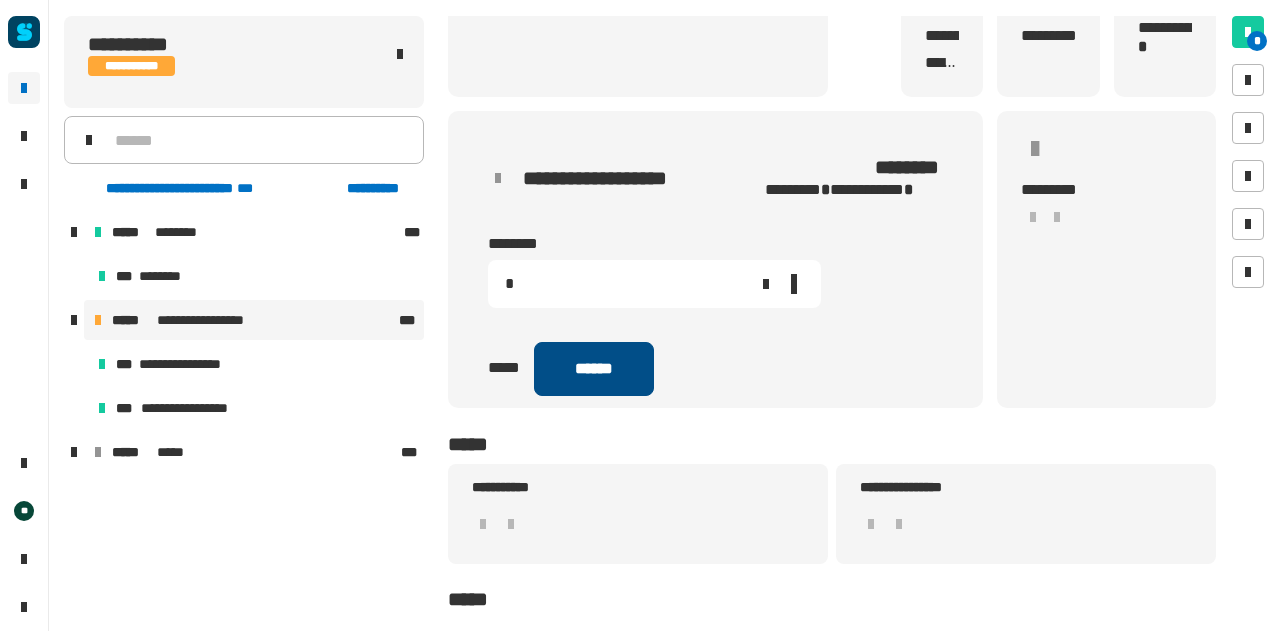 type on "*" 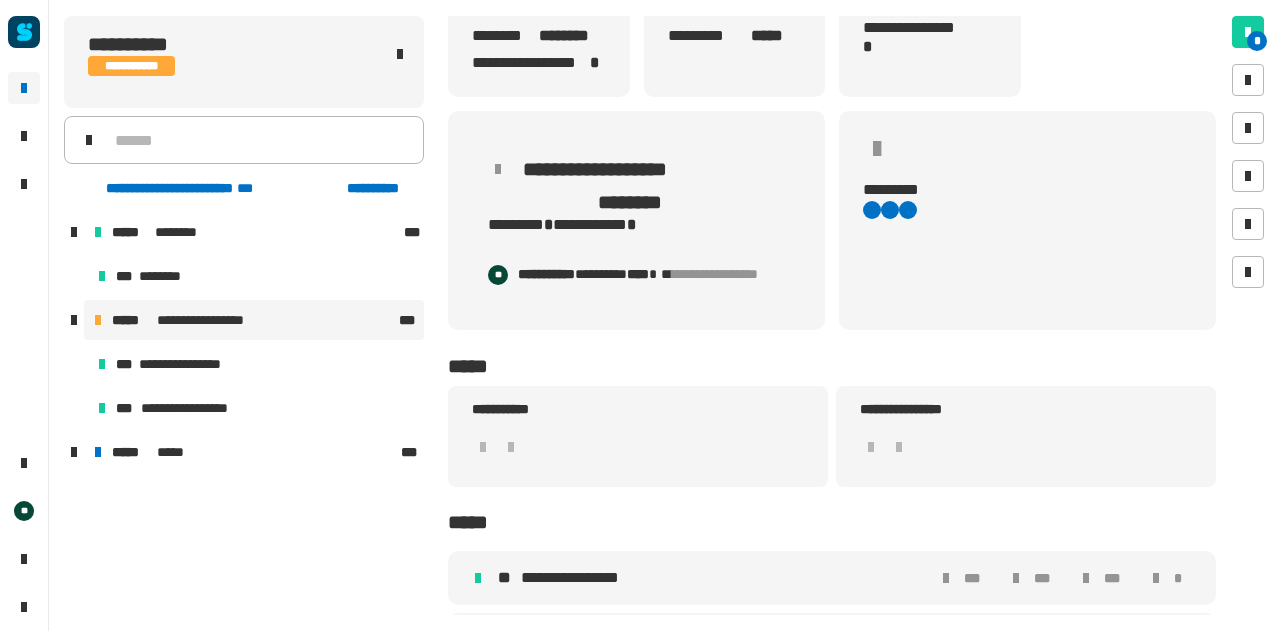 scroll, scrollTop: 0, scrollLeft: 0, axis: both 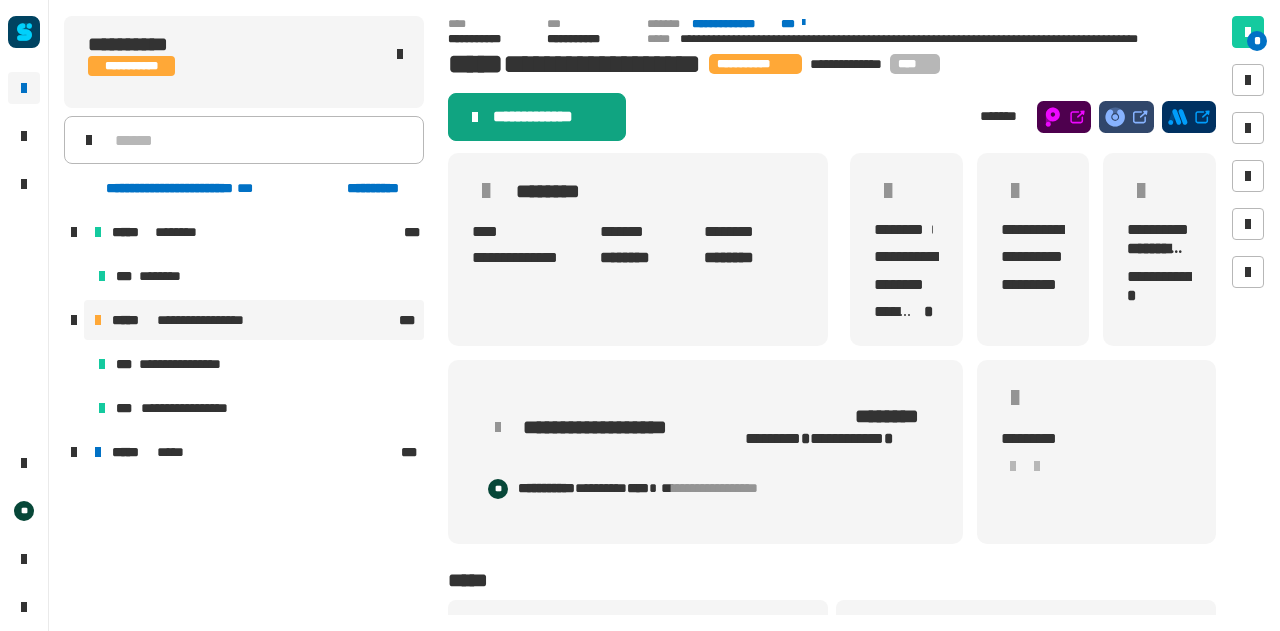 click on "**********" 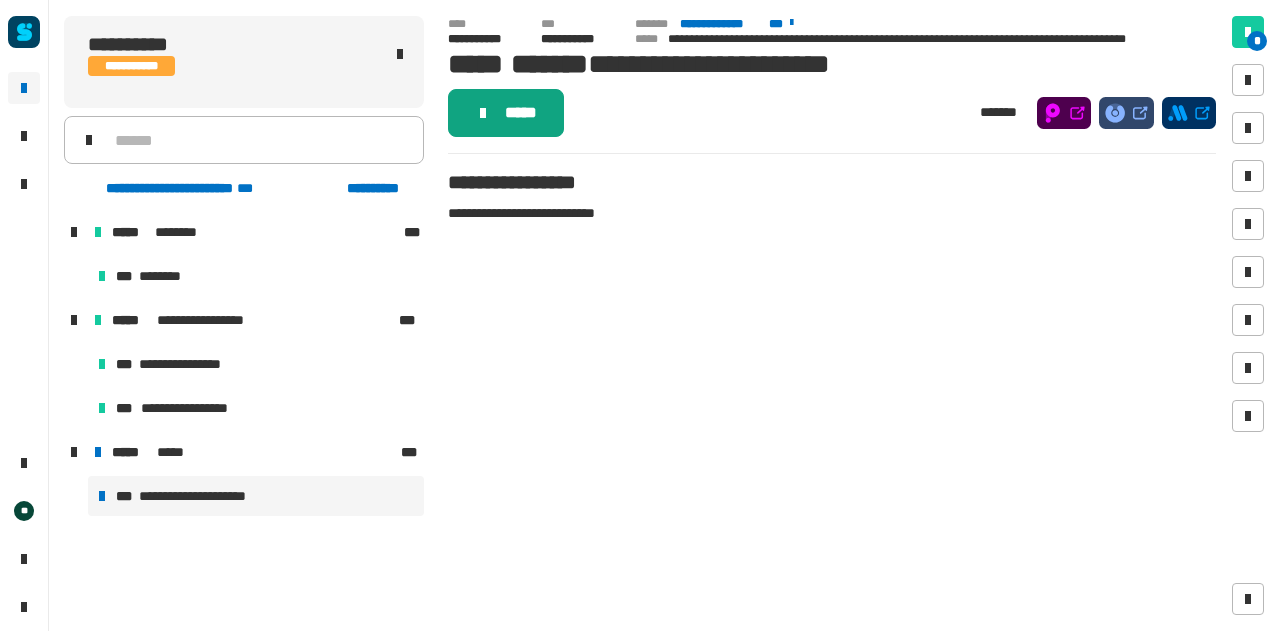 click on "*****" 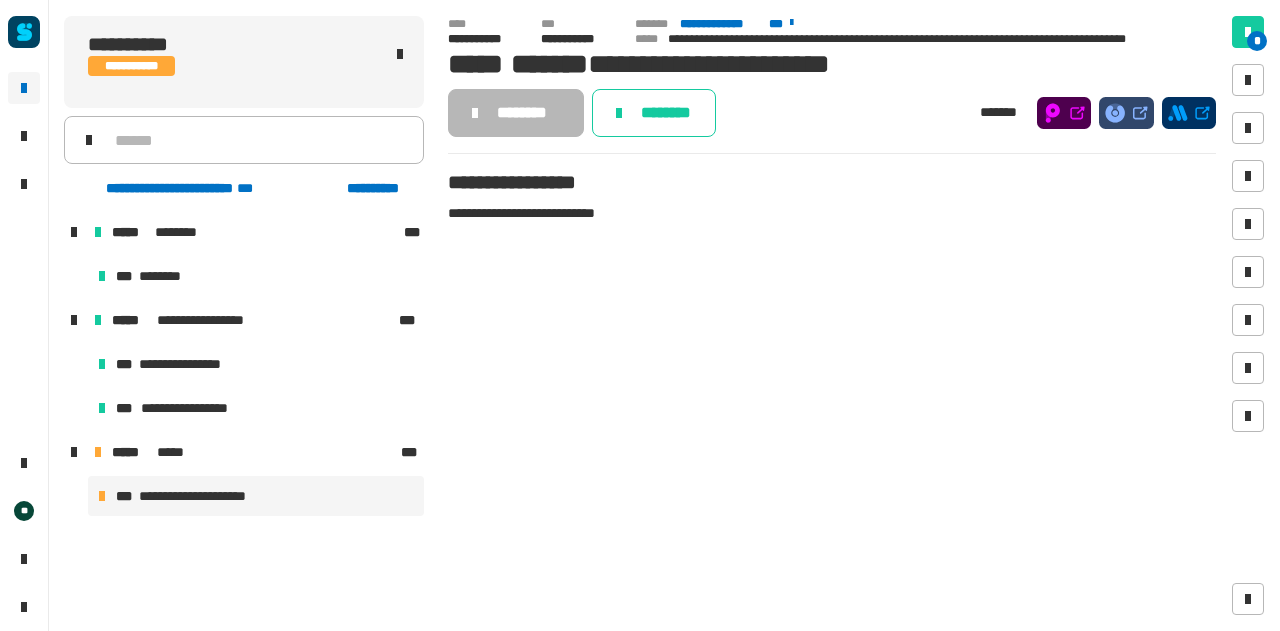 click on "********" 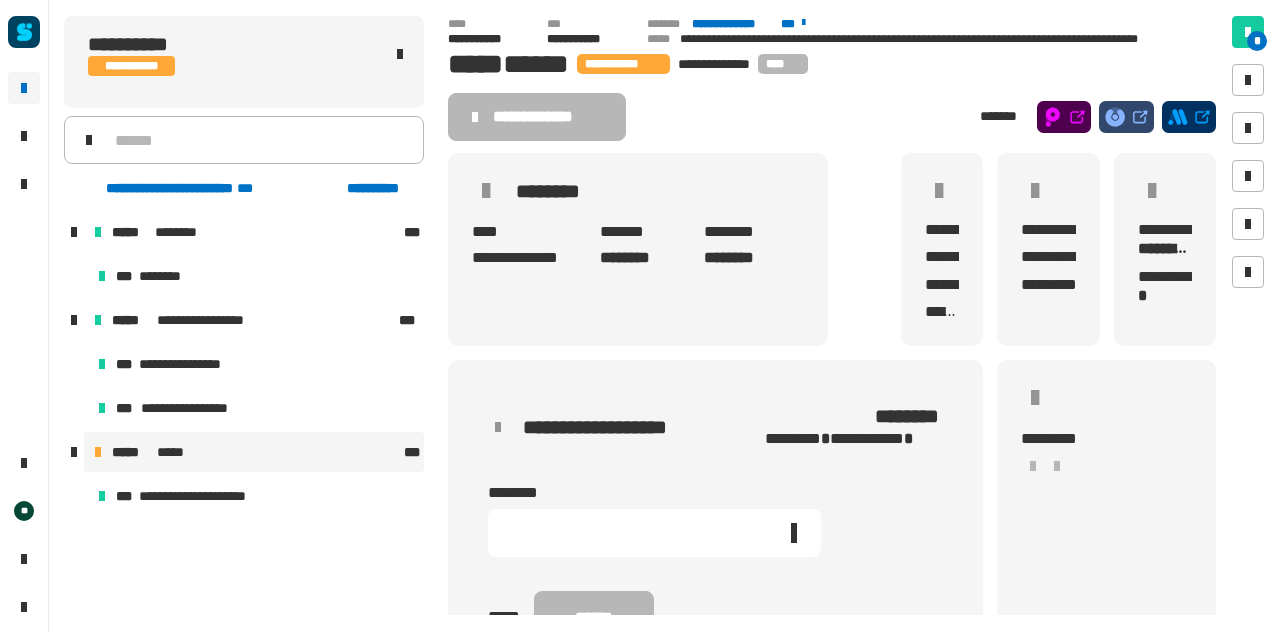 scroll, scrollTop: 187, scrollLeft: 0, axis: vertical 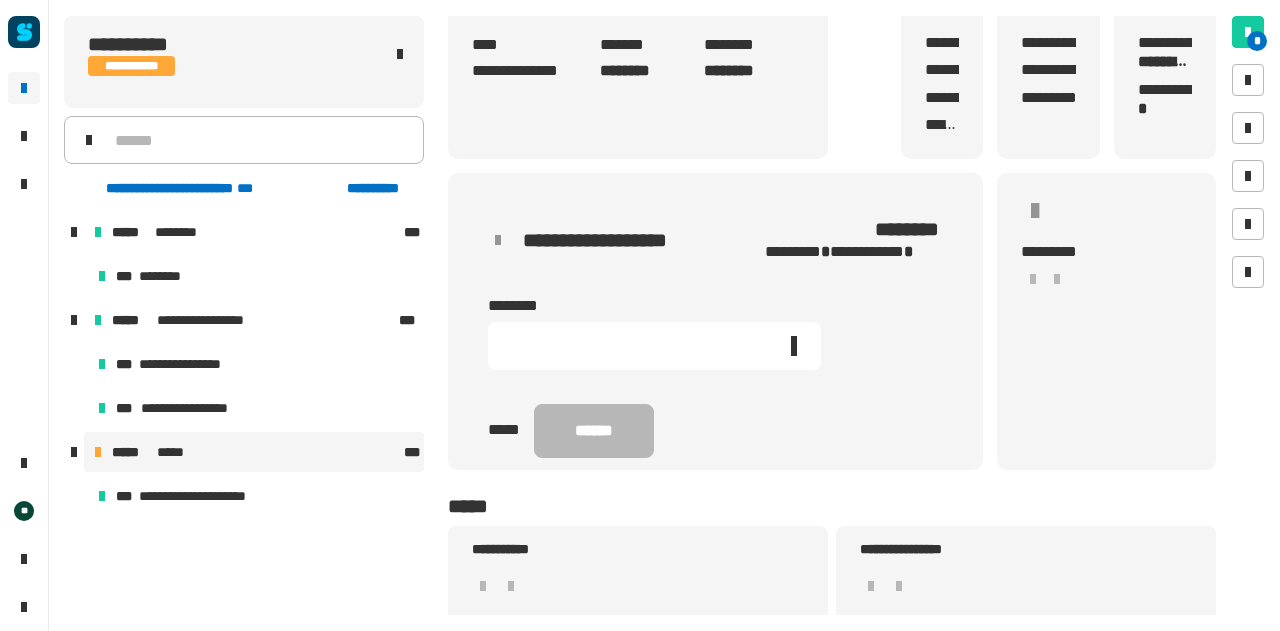 click 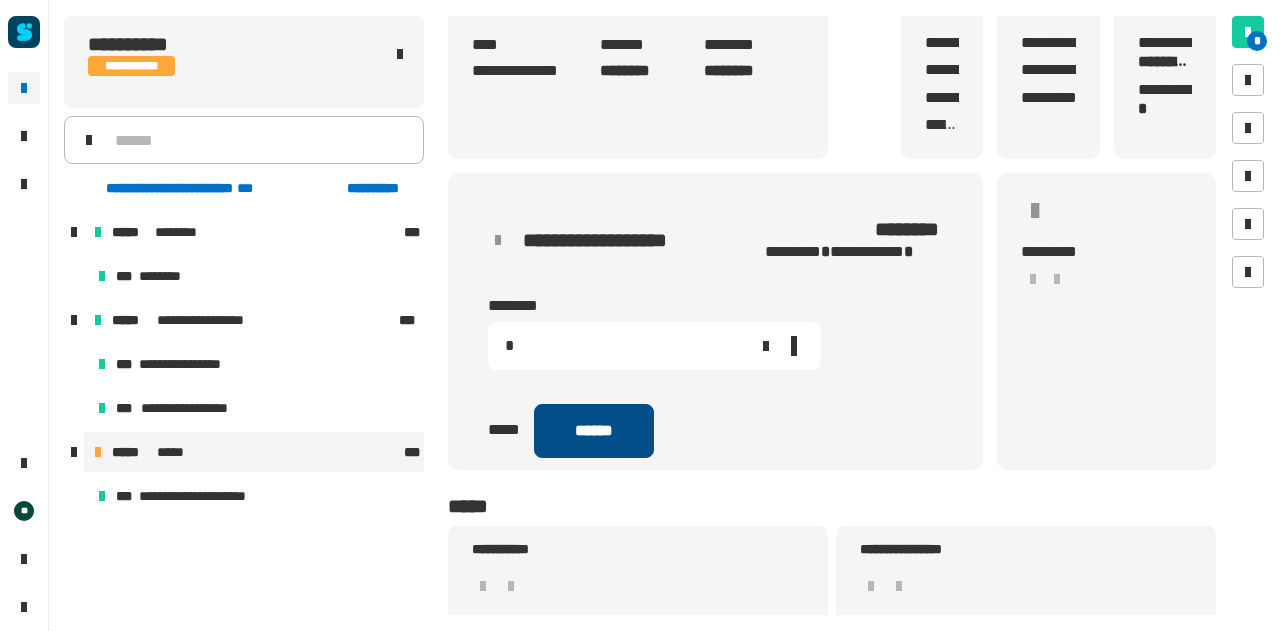 type on "*" 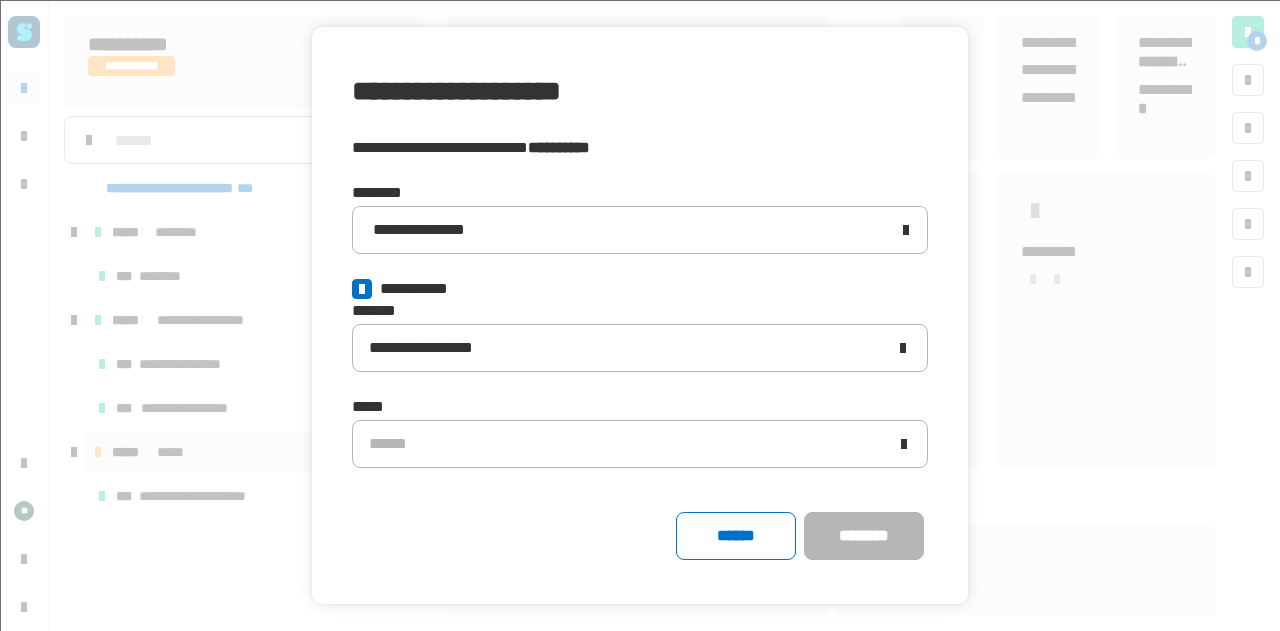click on "[FIRST] [LAST] [PHONE] [EMAIL] [ADDRESS] [CITY] [STATE]" 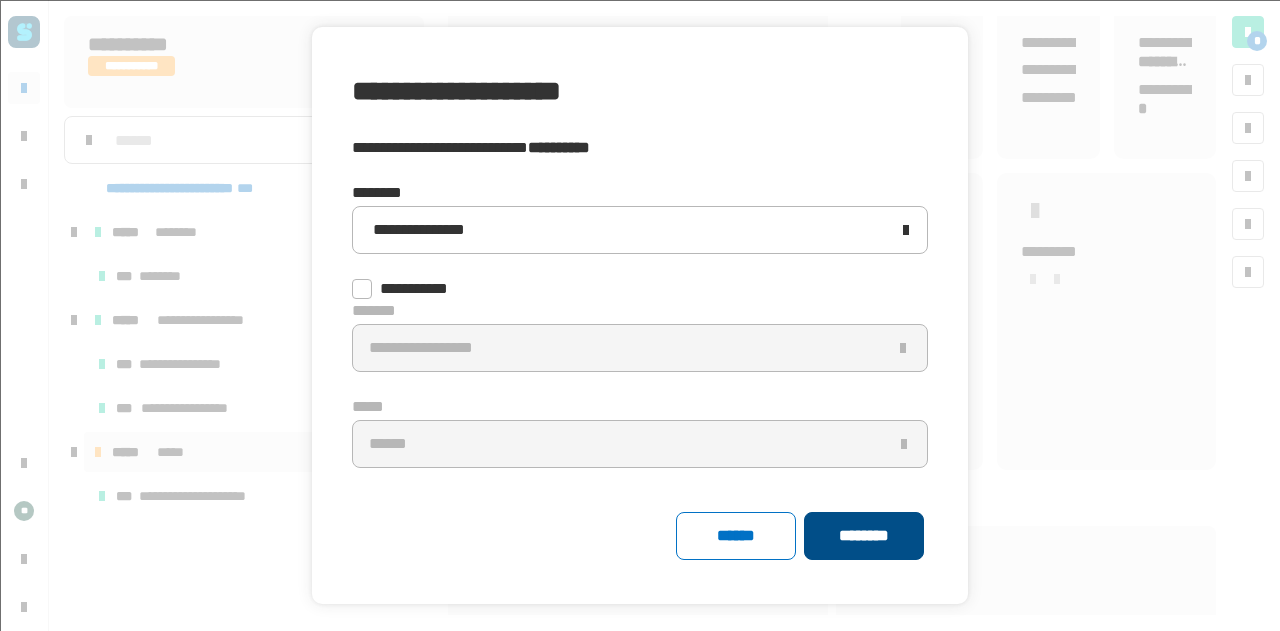 click on "********" 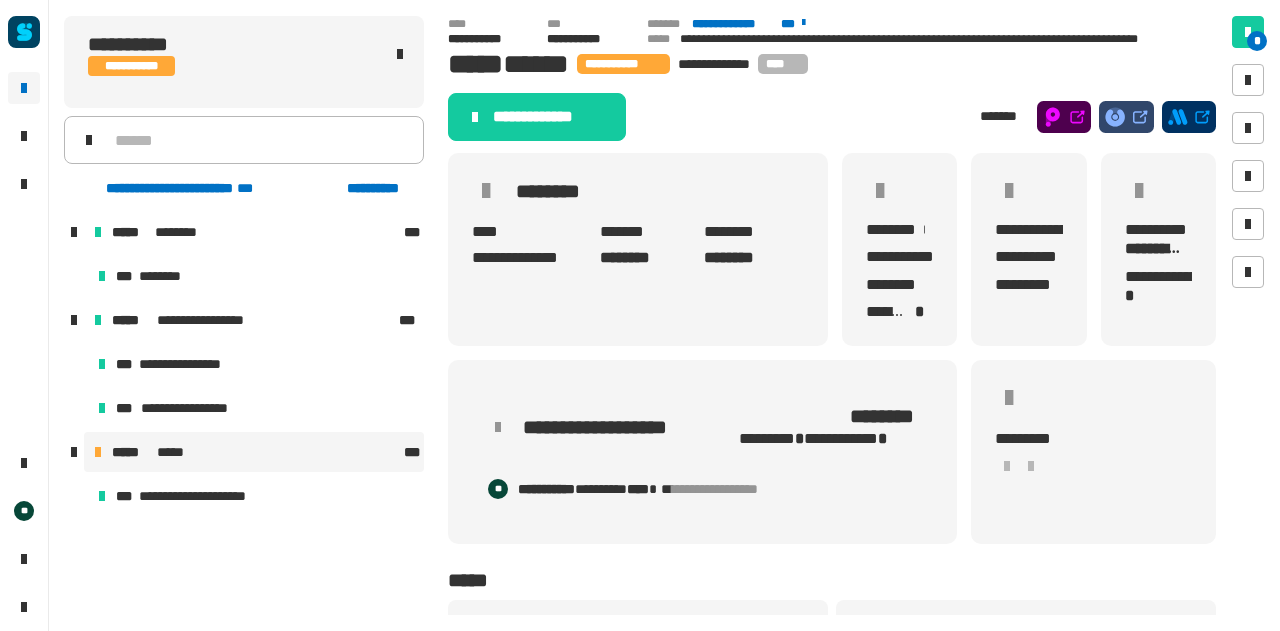scroll, scrollTop: 0, scrollLeft: 0, axis: both 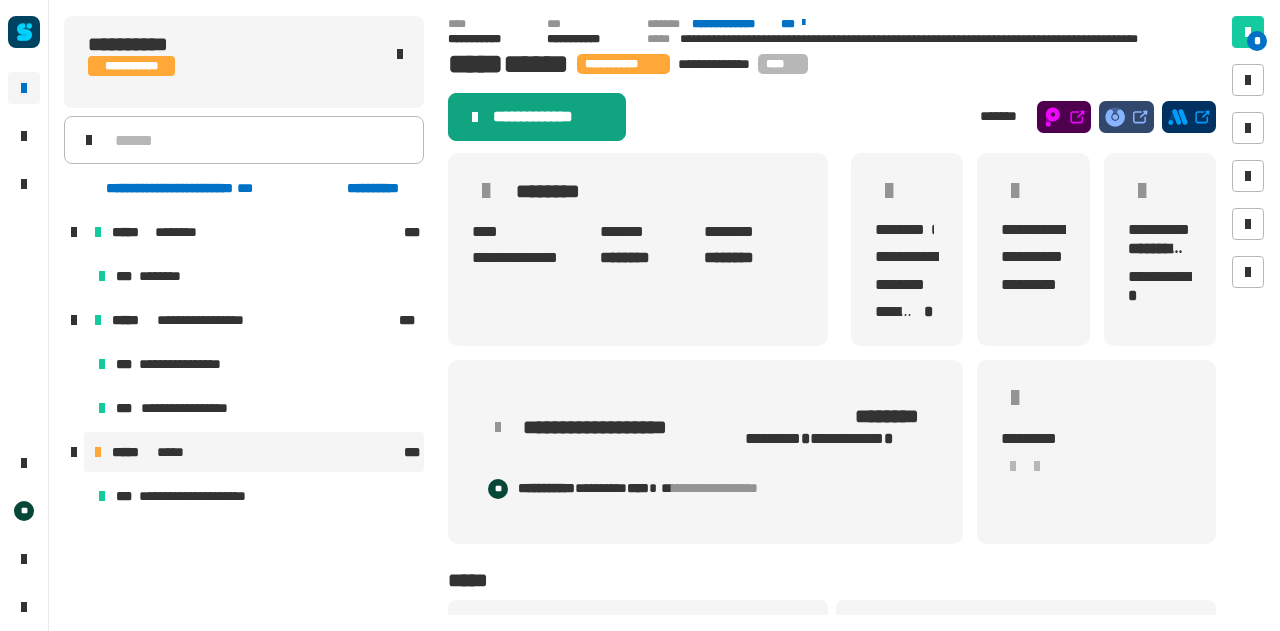 click on "**********" 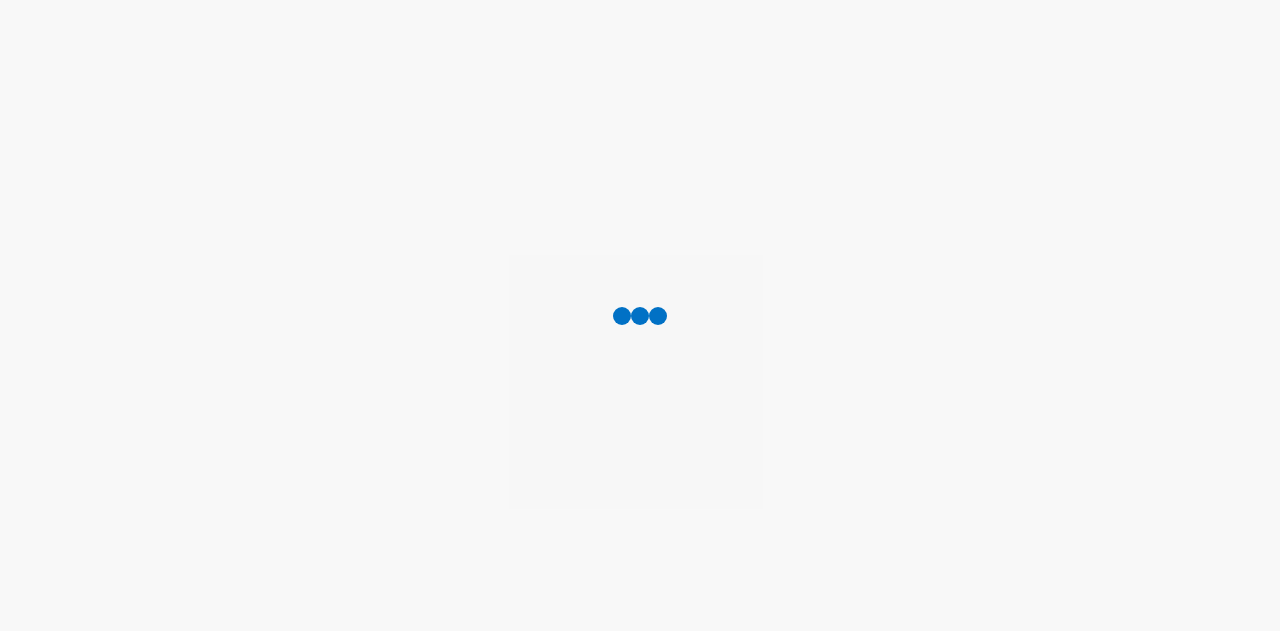 scroll, scrollTop: 0, scrollLeft: 0, axis: both 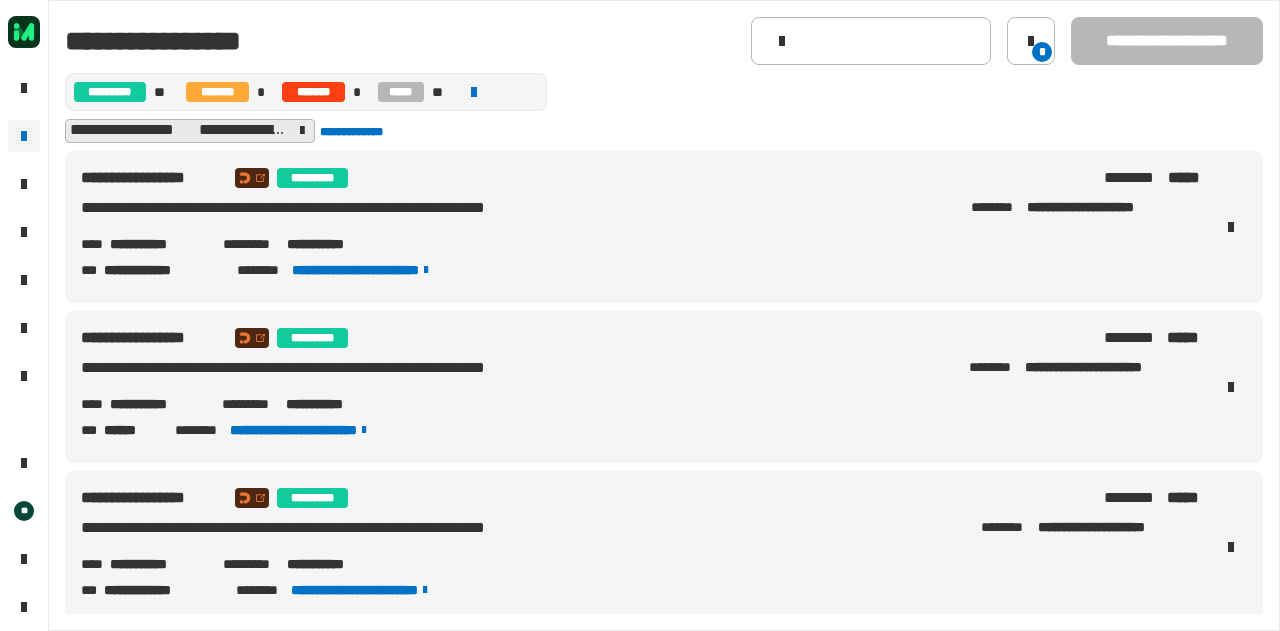 click on "**********" at bounding box center (158, 244) 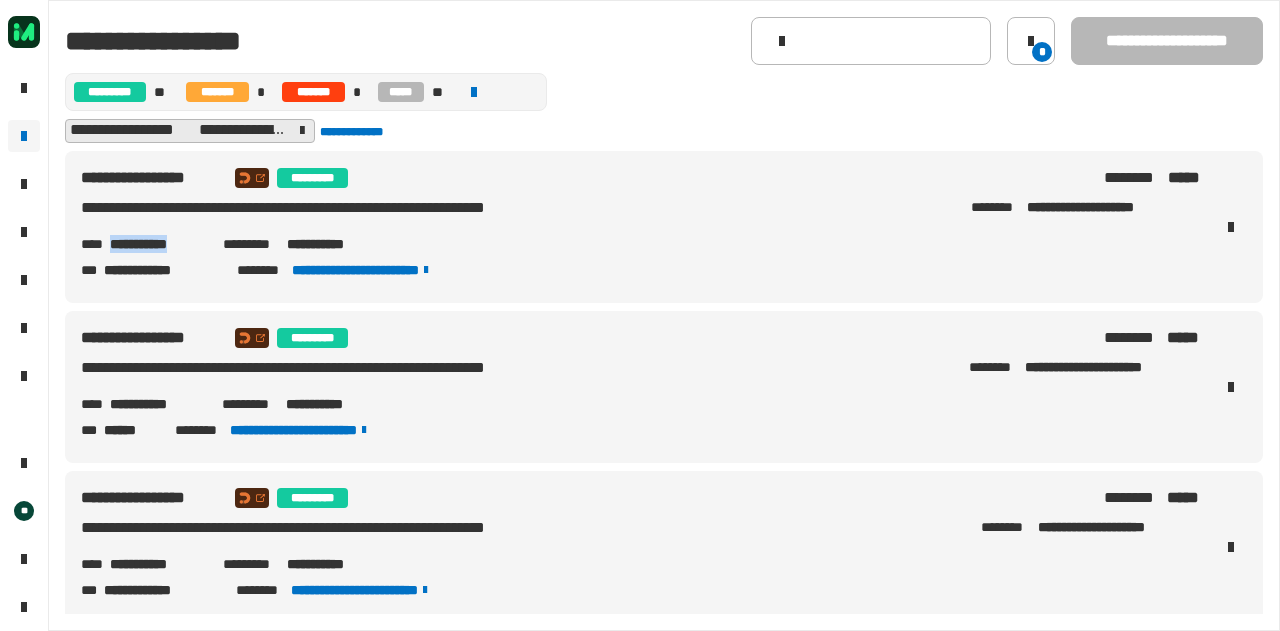click on "**********" at bounding box center [158, 244] 